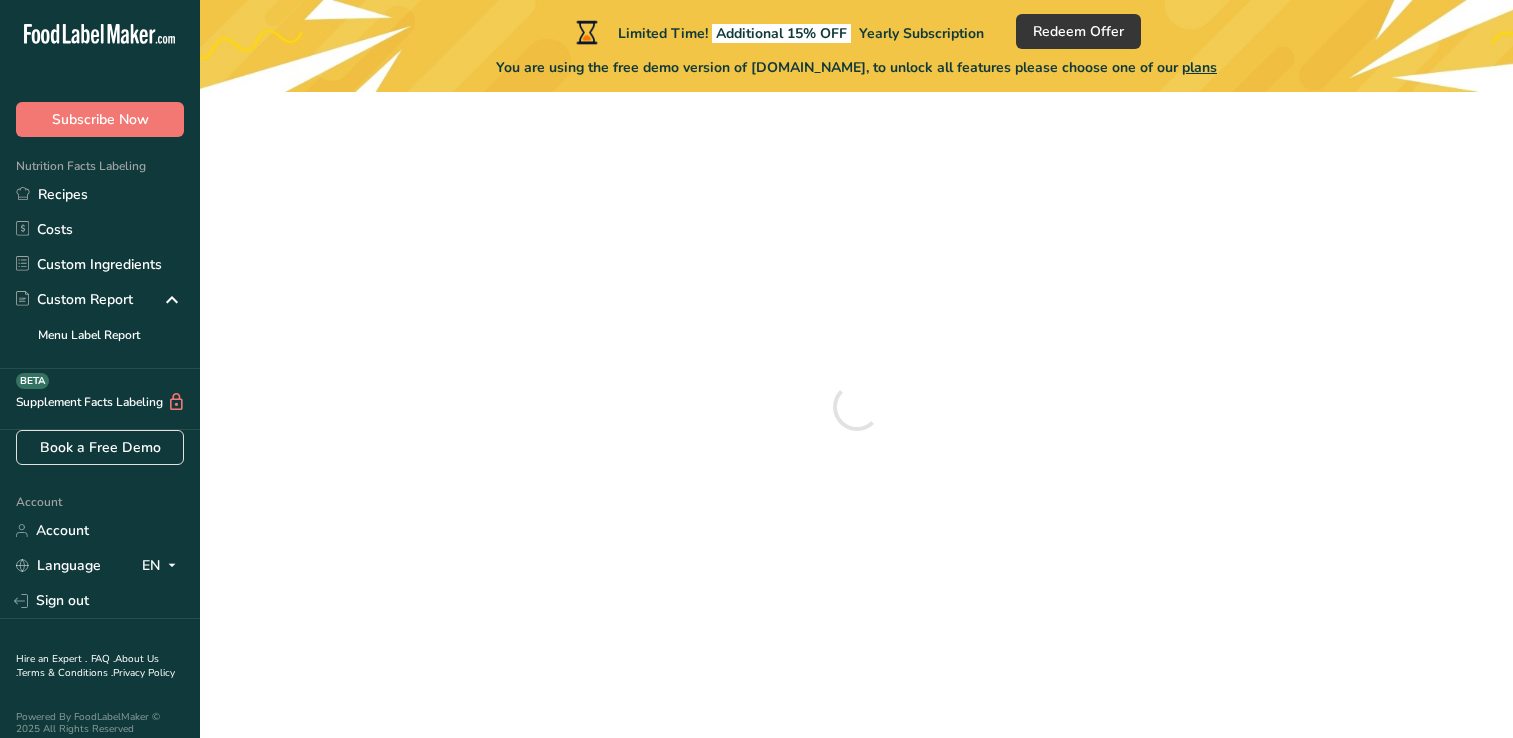 scroll, scrollTop: 0, scrollLeft: 0, axis: both 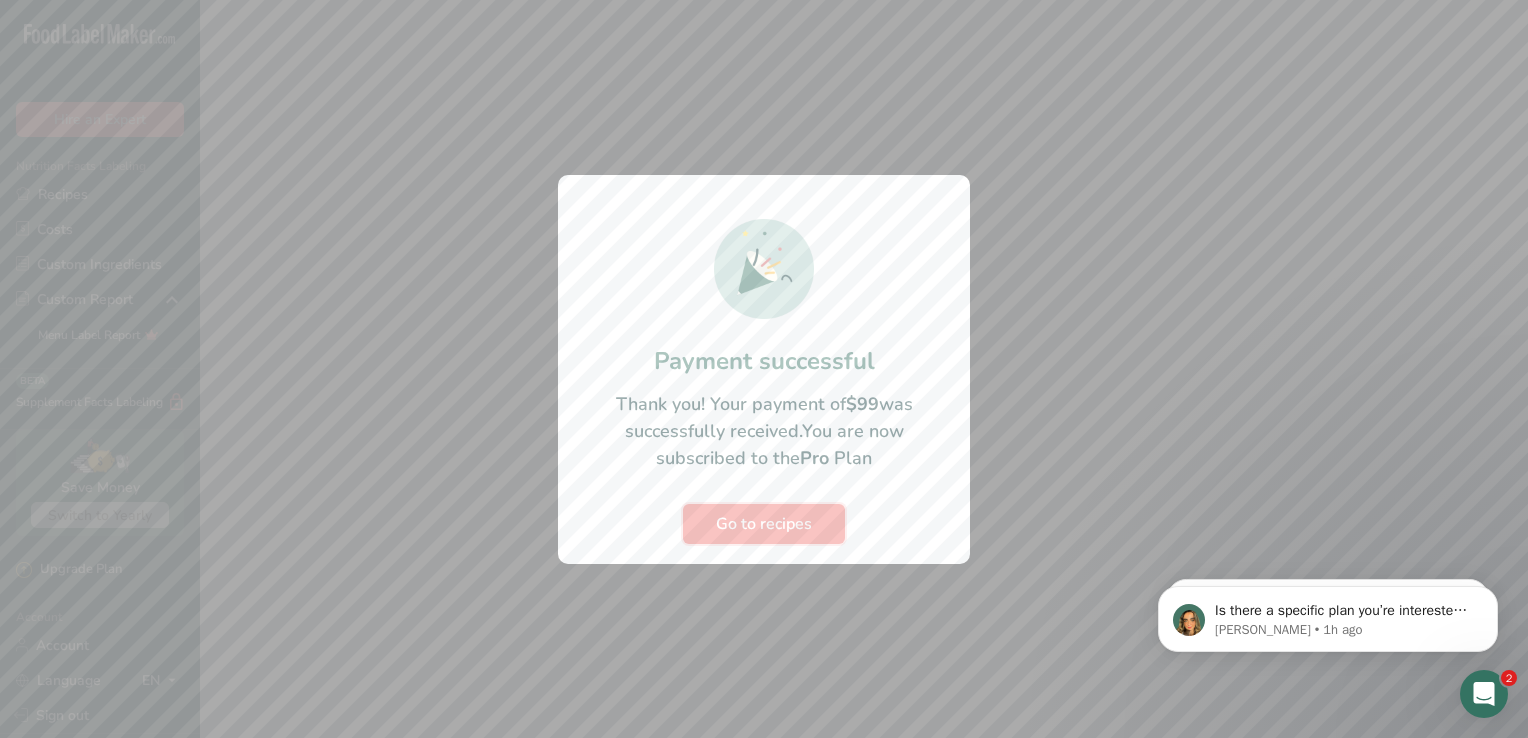 click on "Go to recipes" at bounding box center [764, 524] 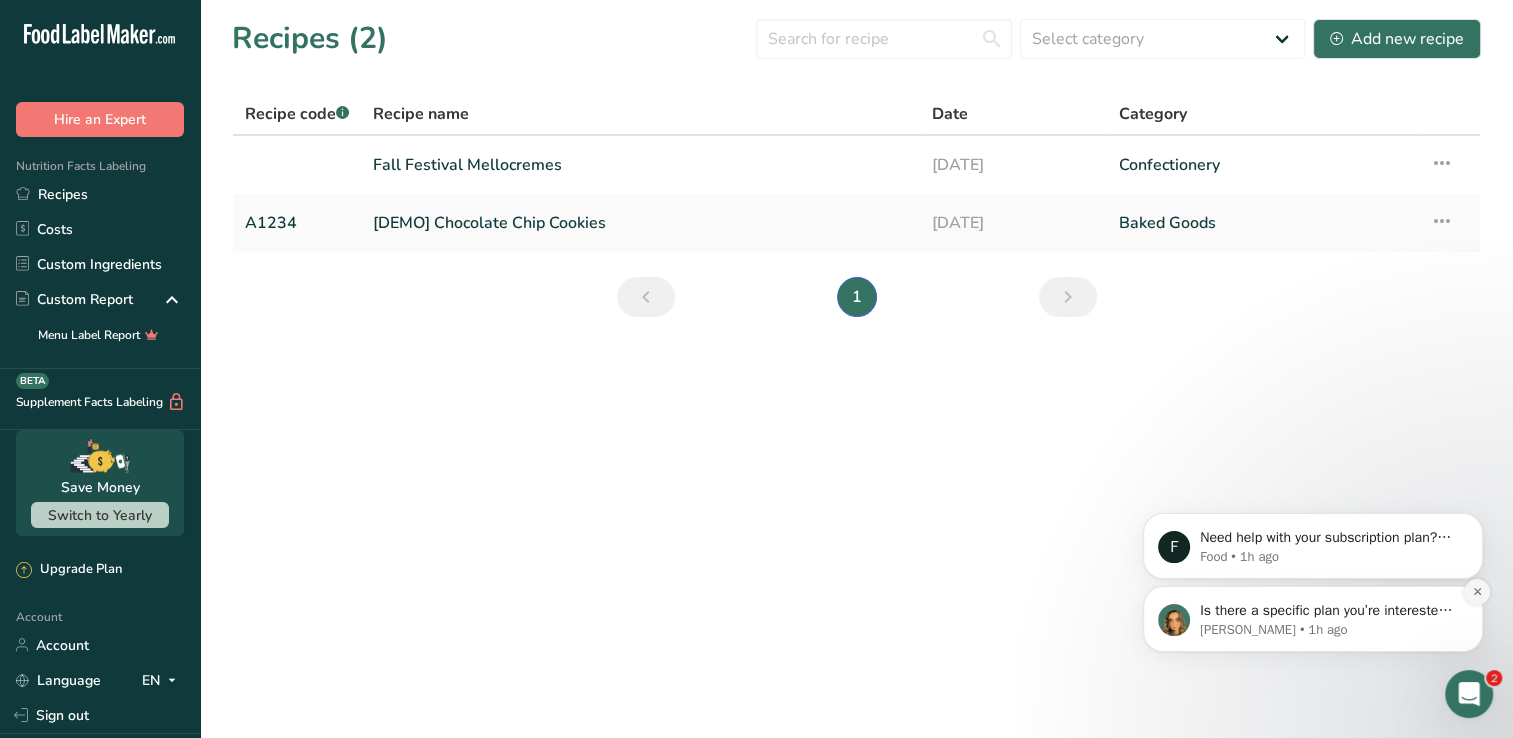 click at bounding box center (1477, 592) 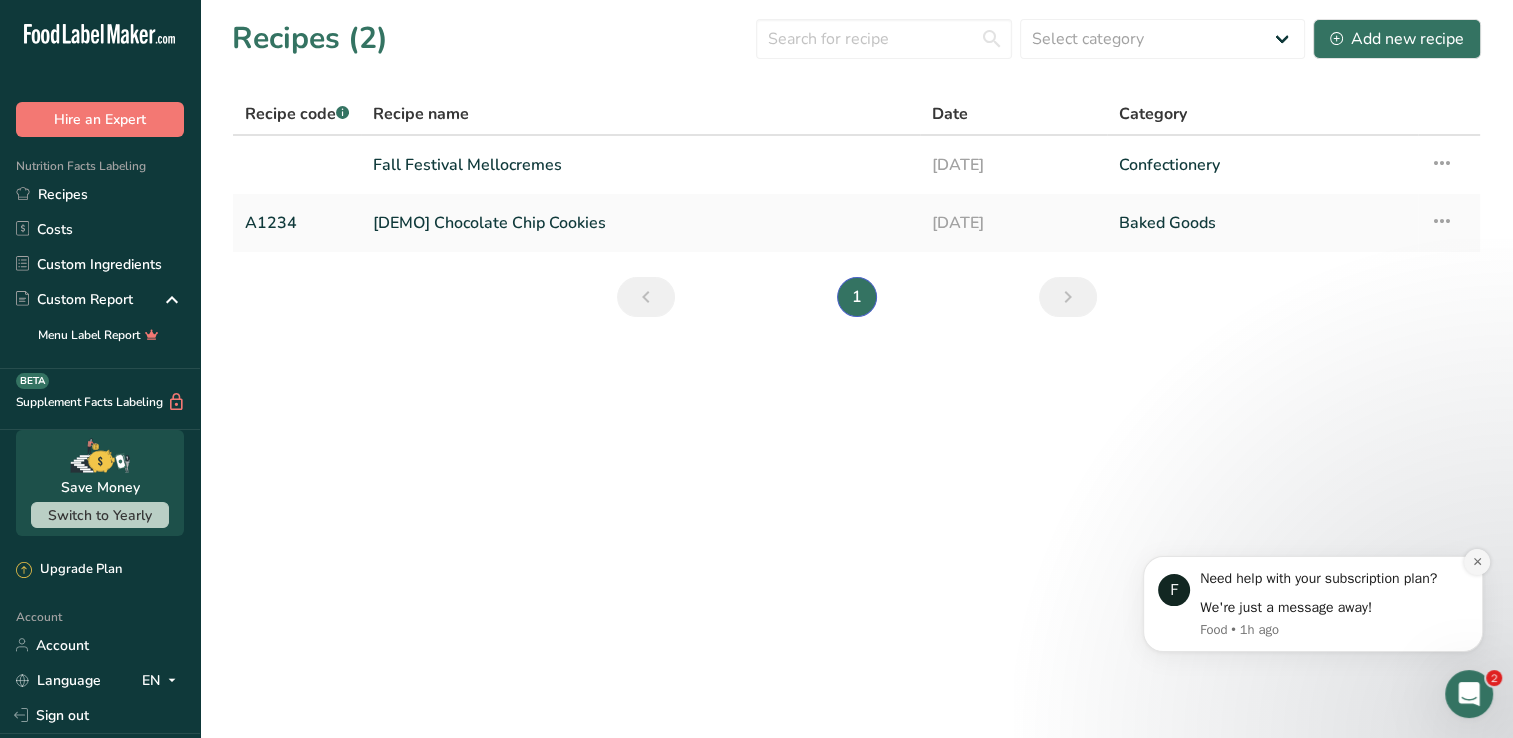 click at bounding box center [1477, 562] 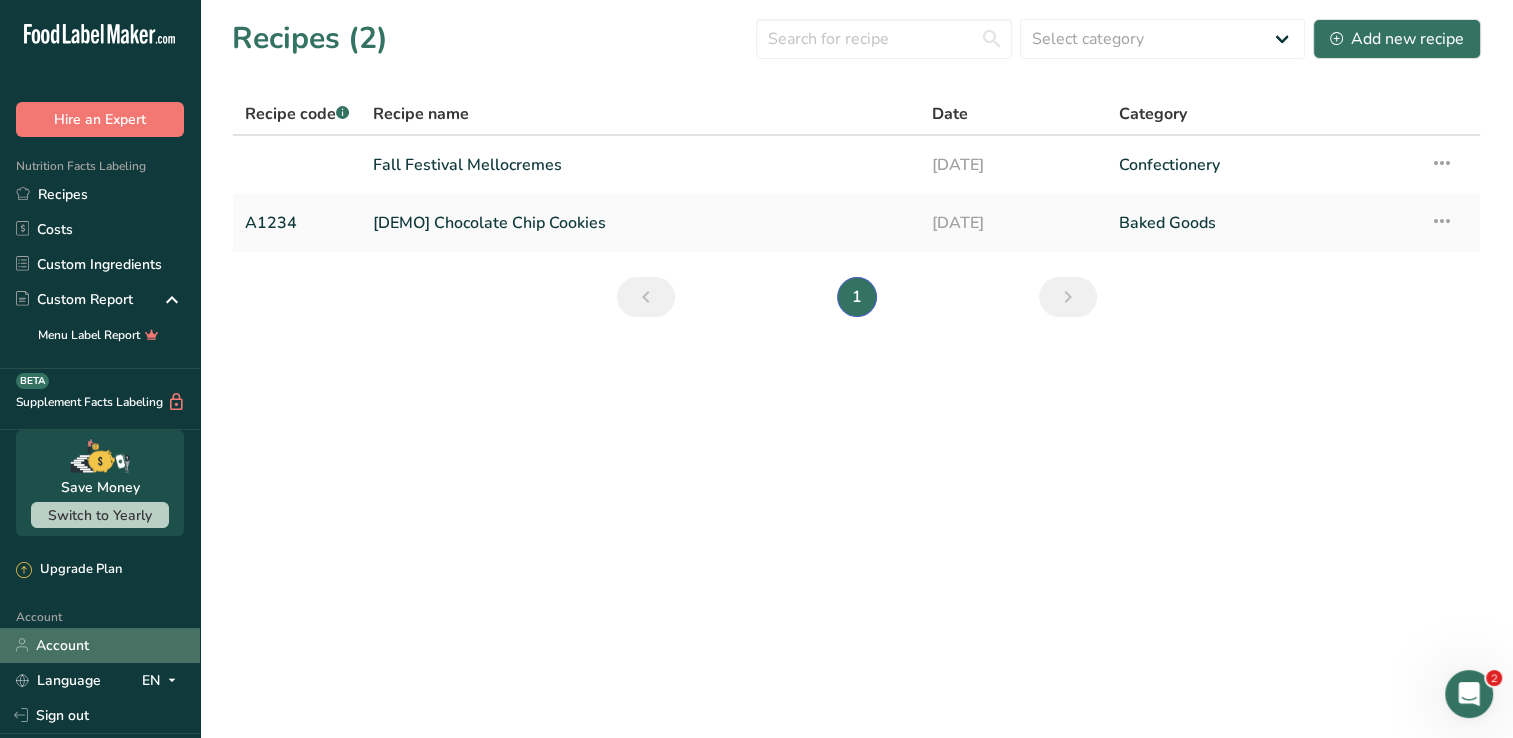 click on "Account" at bounding box center [100, 645] 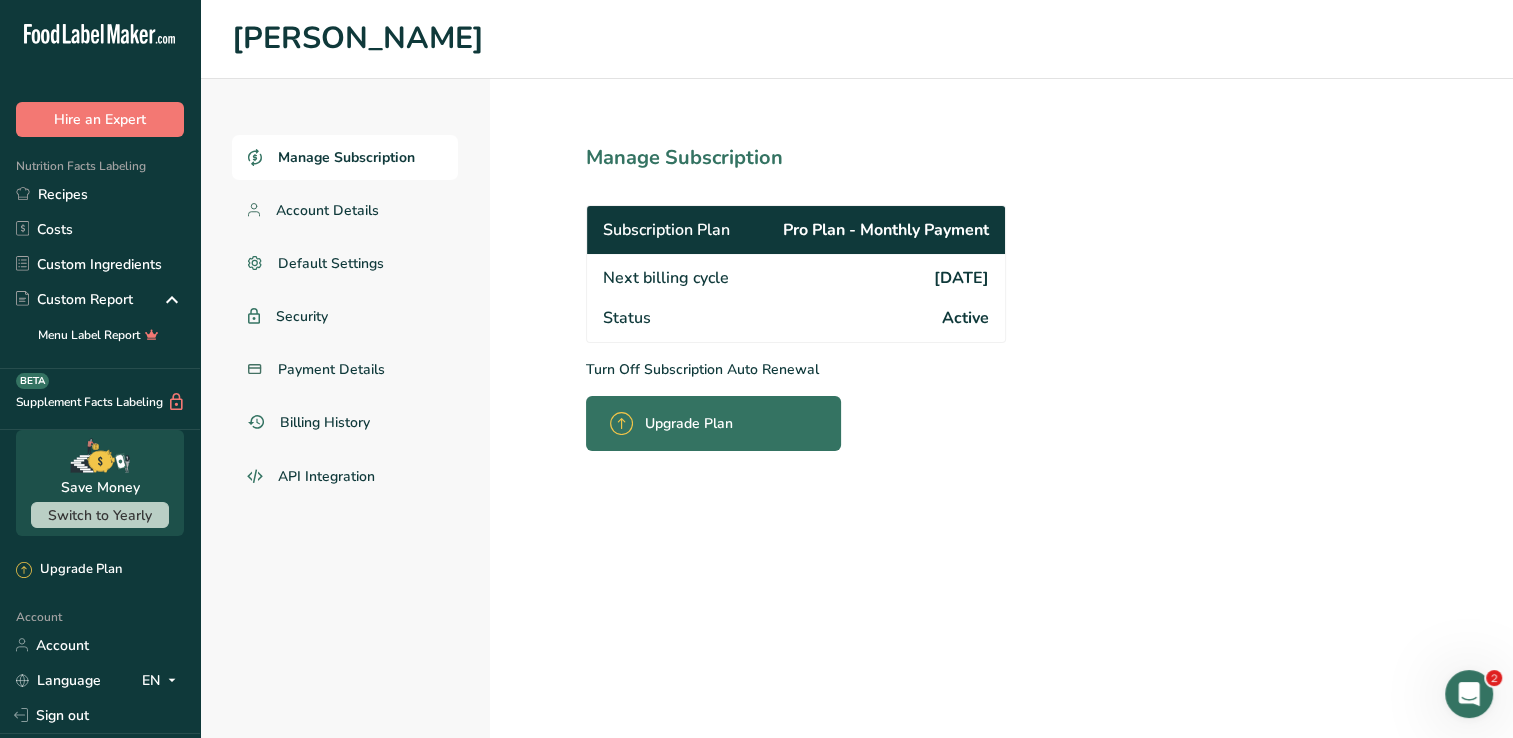click on "Turn Off Subscription Auto Renewal" at bounding box center (840, 369) 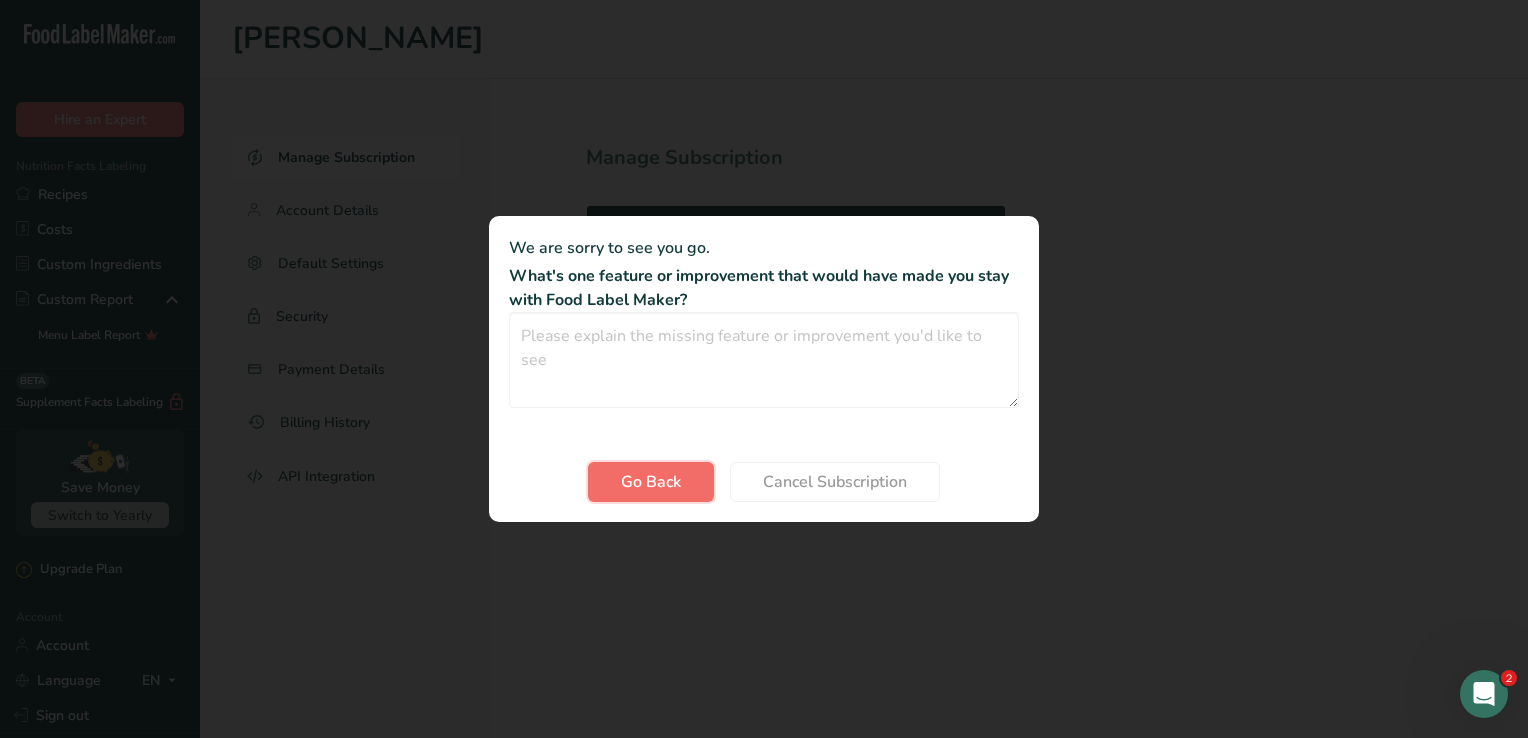 click on "Go Back" at bounding box center [651, 482] 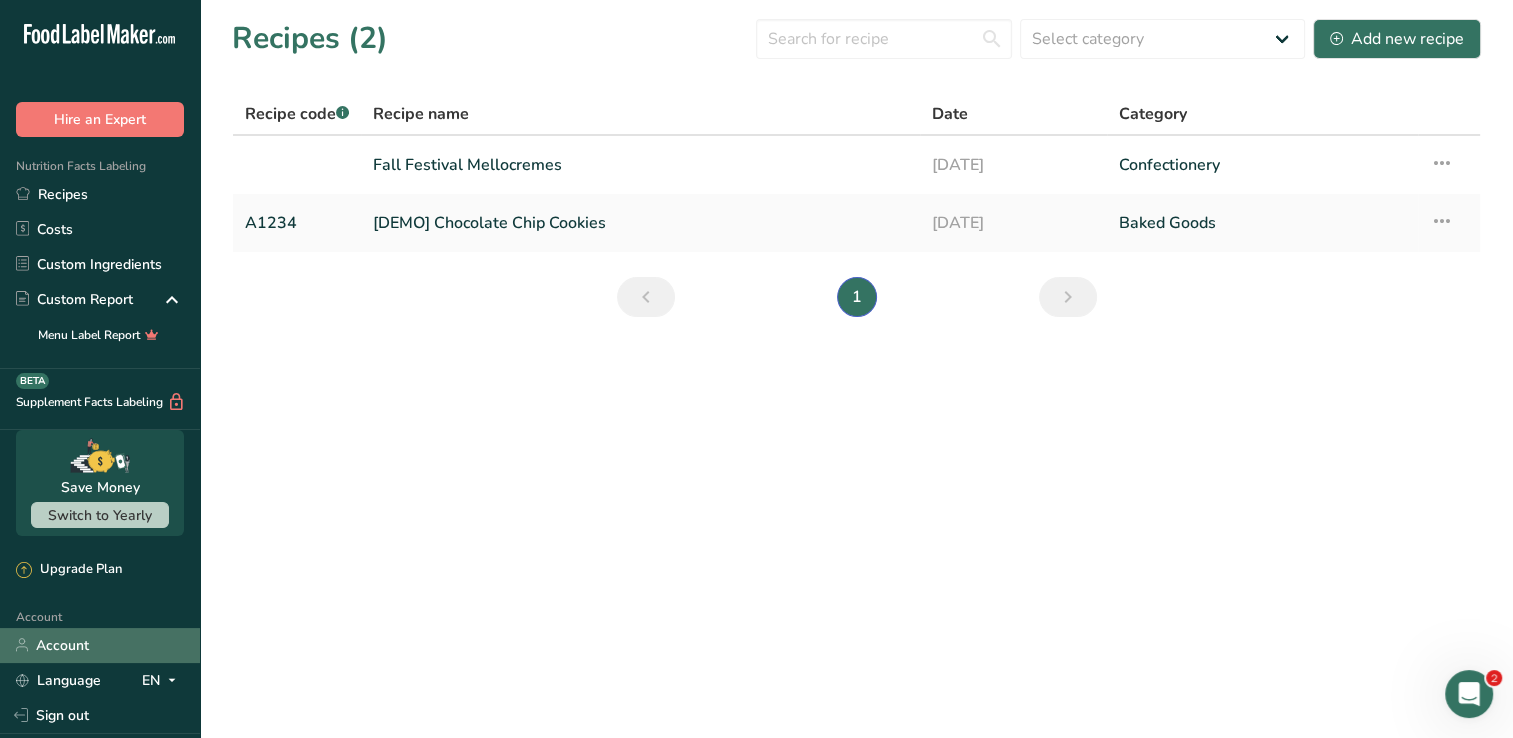 click on "Account" at bounding box center (100, 645) 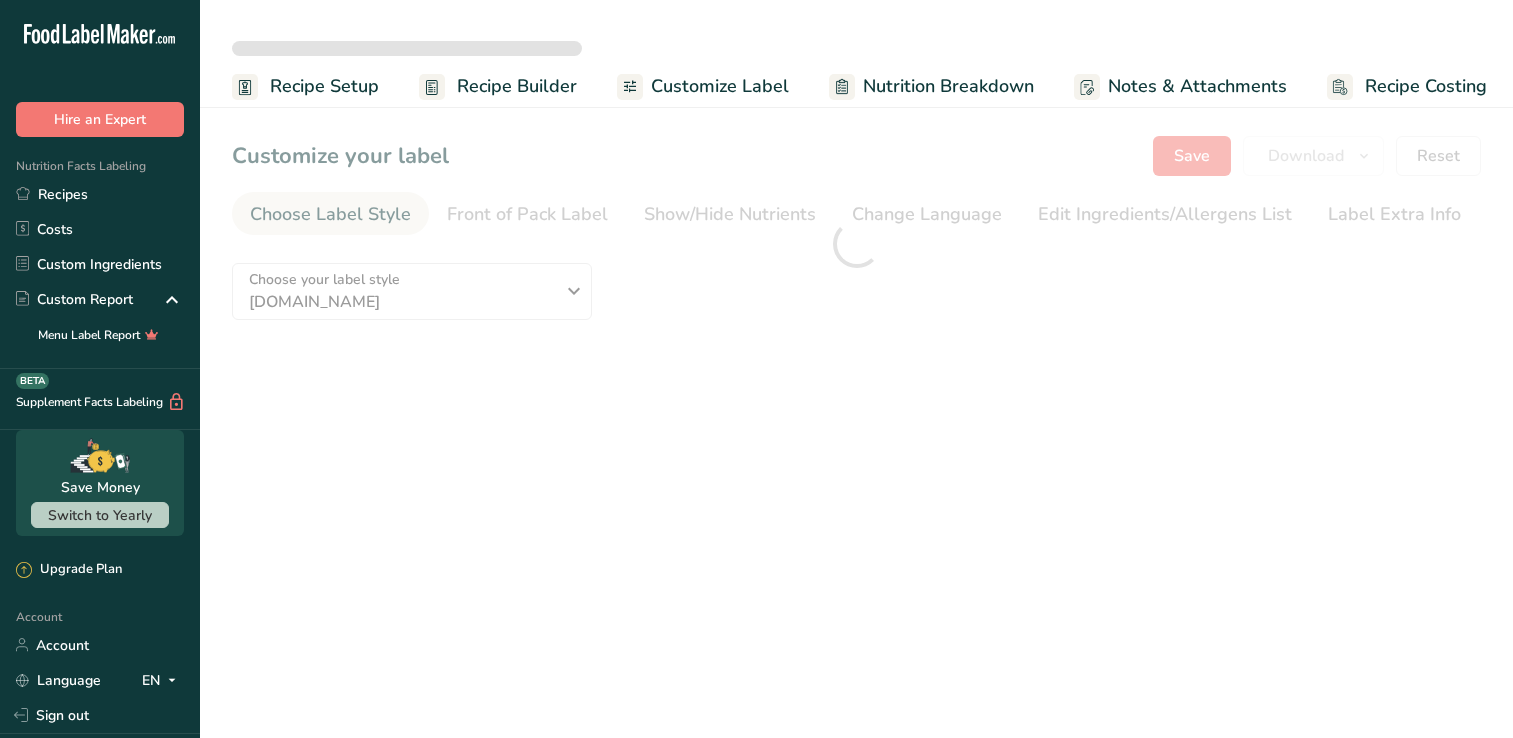 scroll, scrollTop: 0, scrollLeft: 0, axis: both 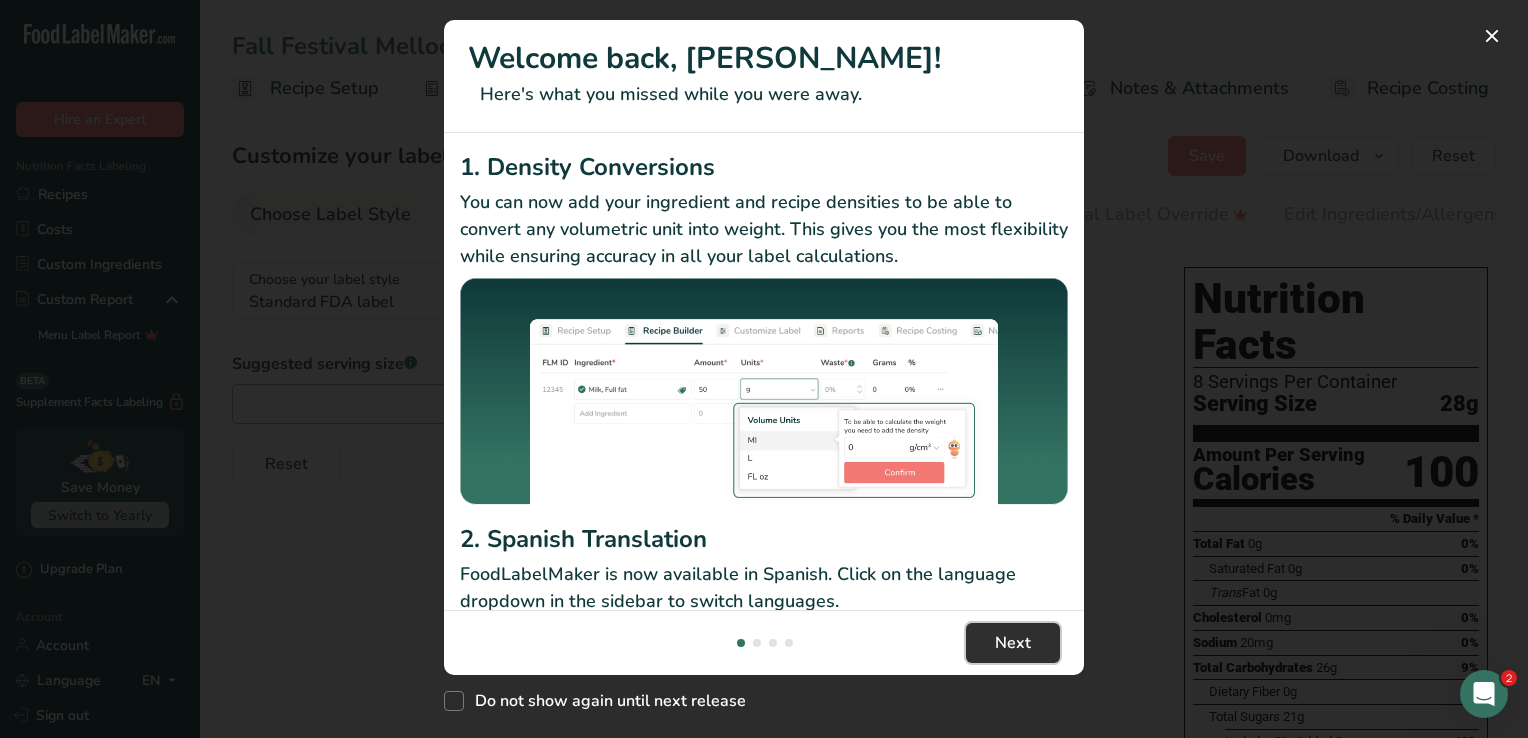 click on "Next" at bounding box center (1013, 643) 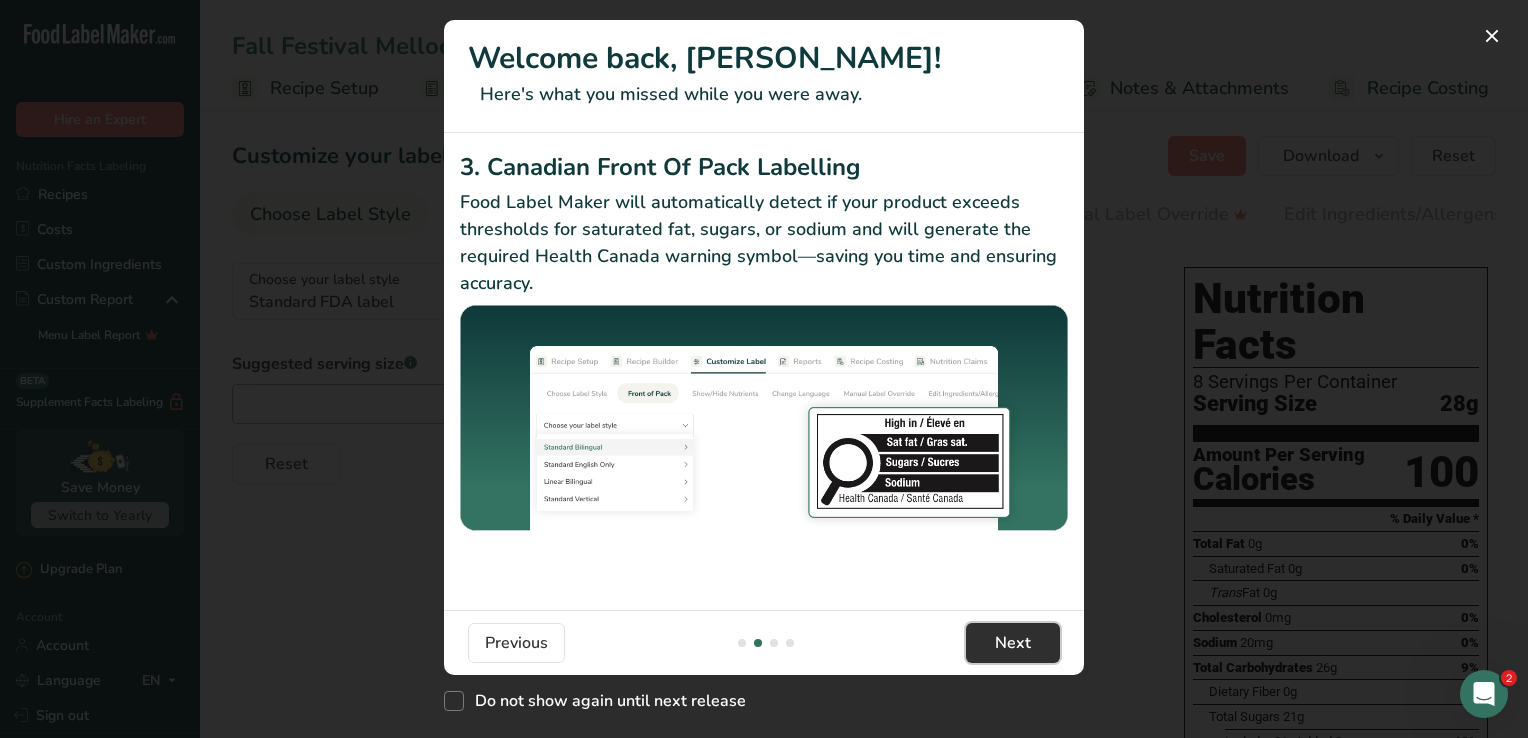 click on "Next" at bounding box center (1013, 643) 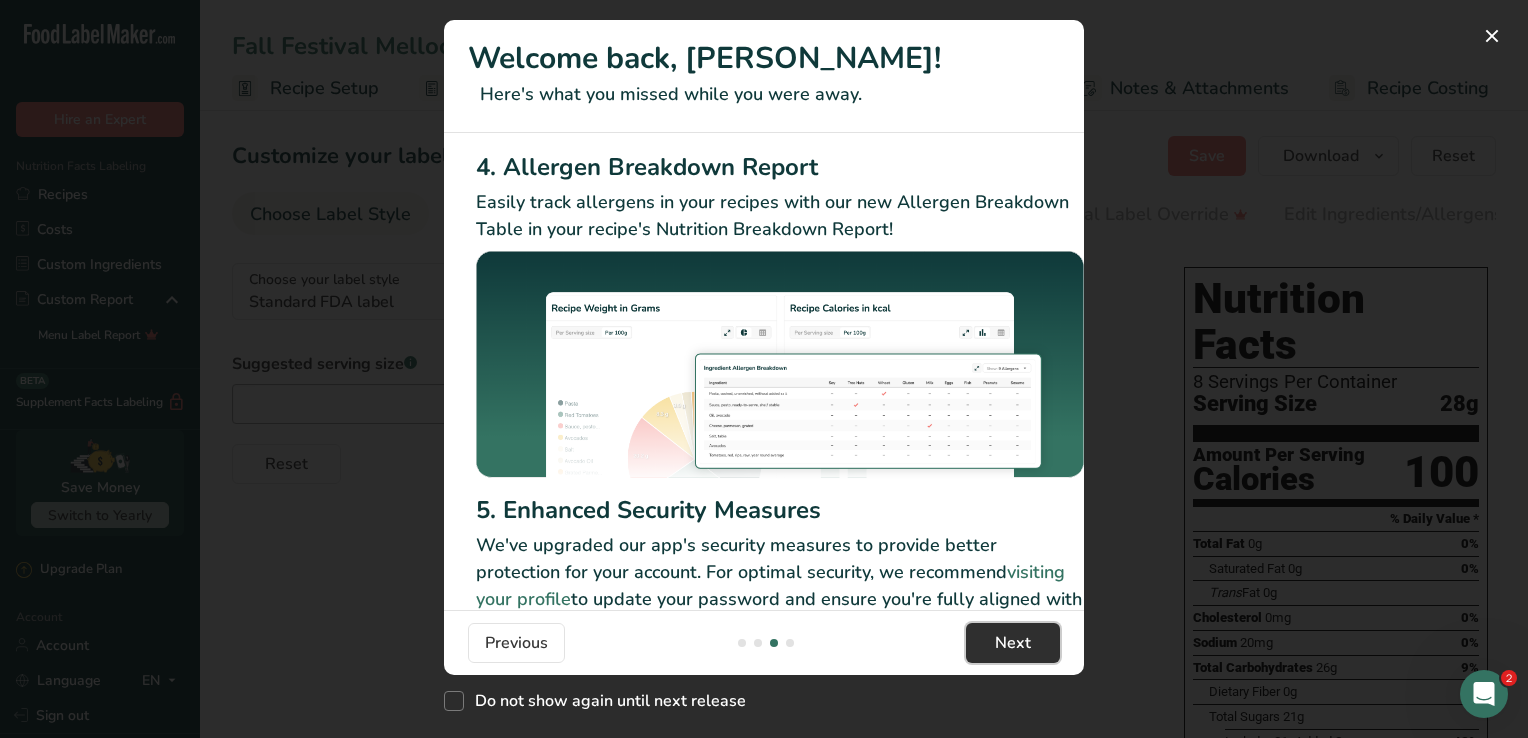 click on "Next" at bounding box center (1013, 643) 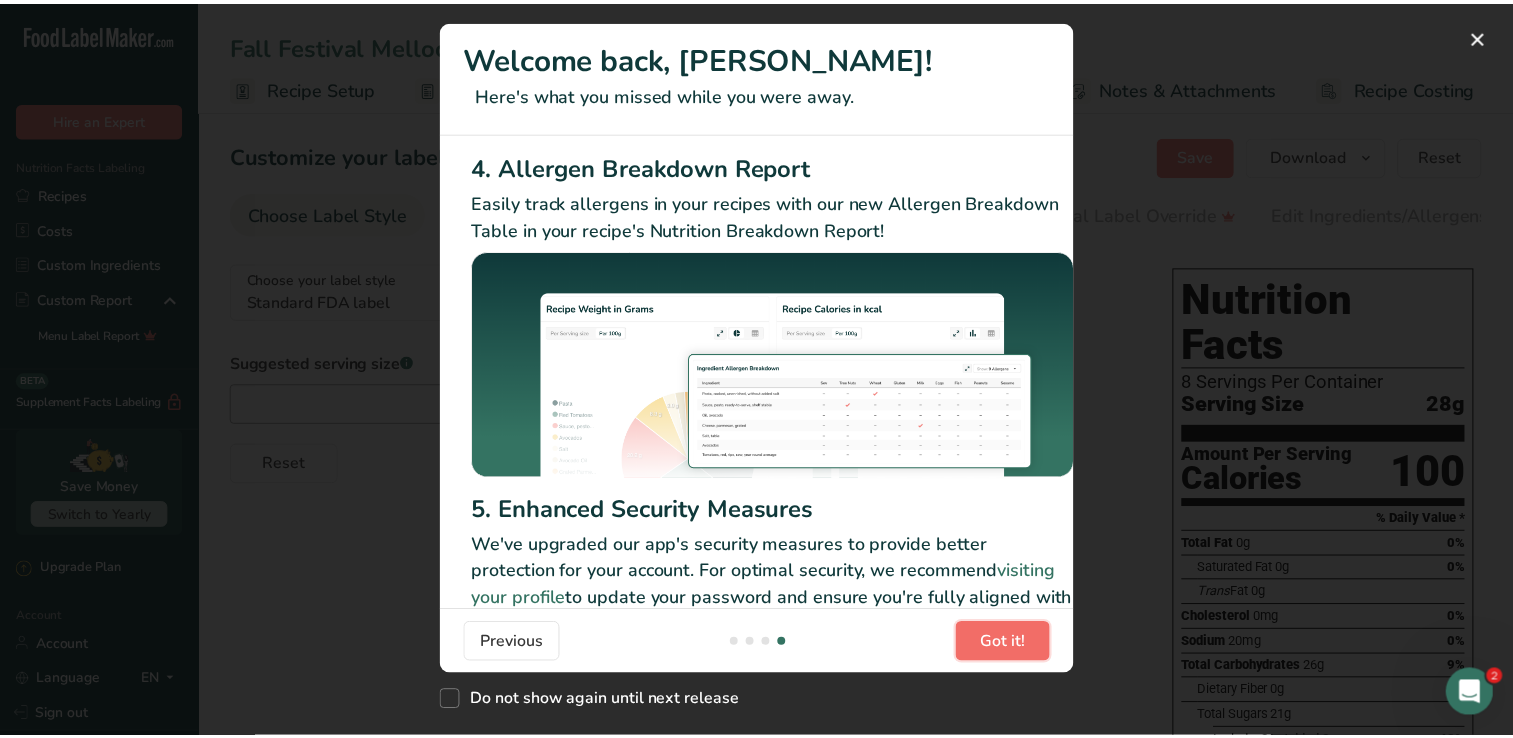 scroll, scrollTop: 0, scrollLeft: 1904, axis: horizontal 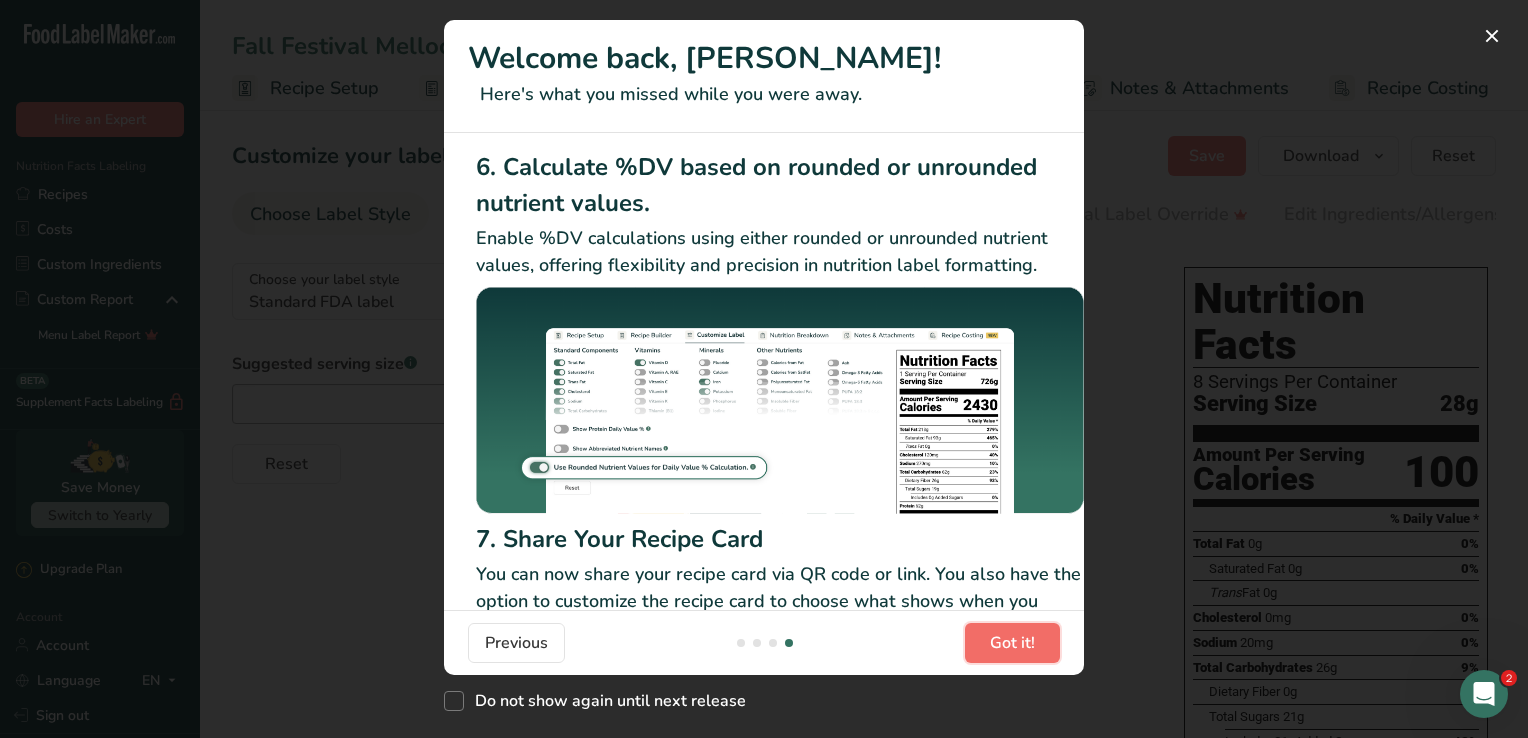 click on "Got it!" at bounding box center [1012, 643] 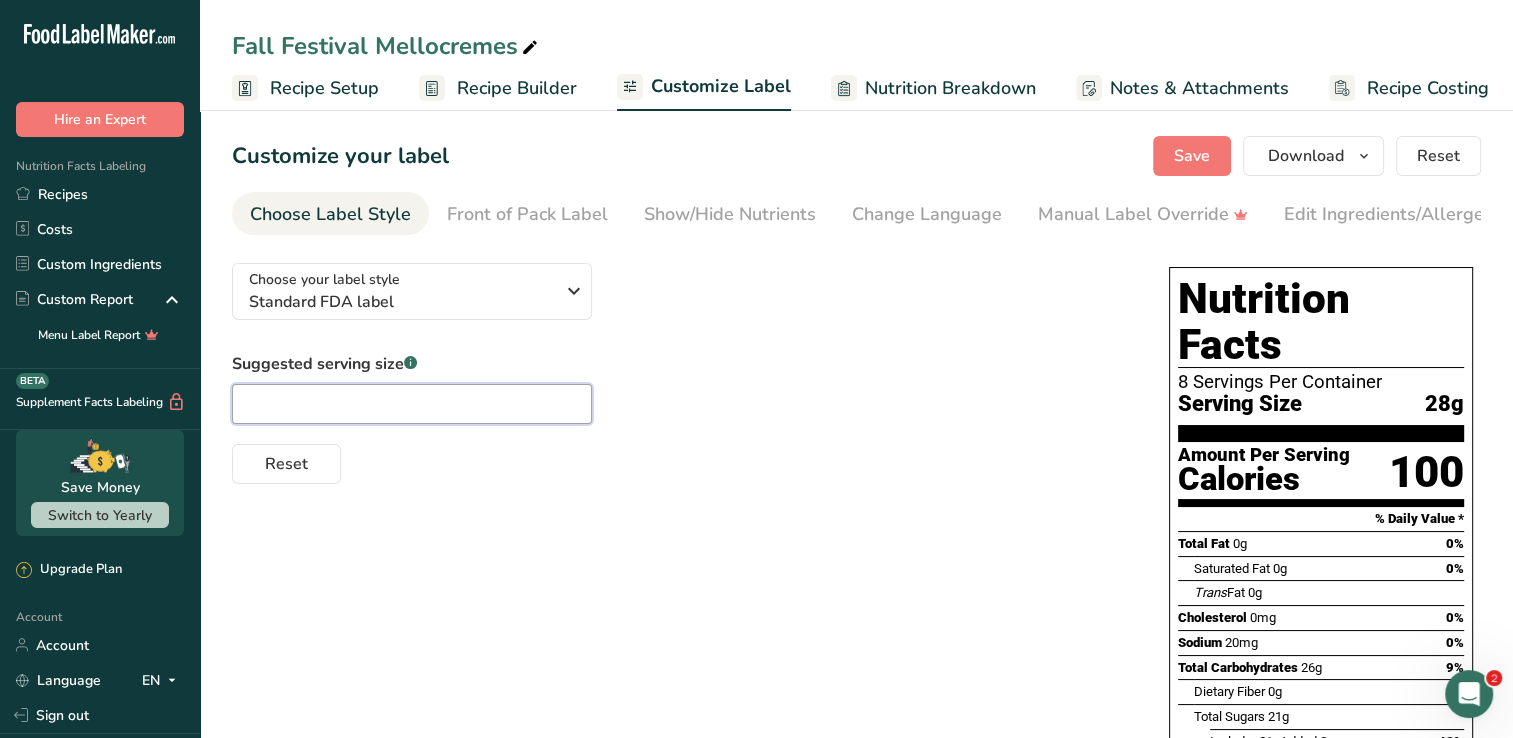 click at bounding box center (412, 404) 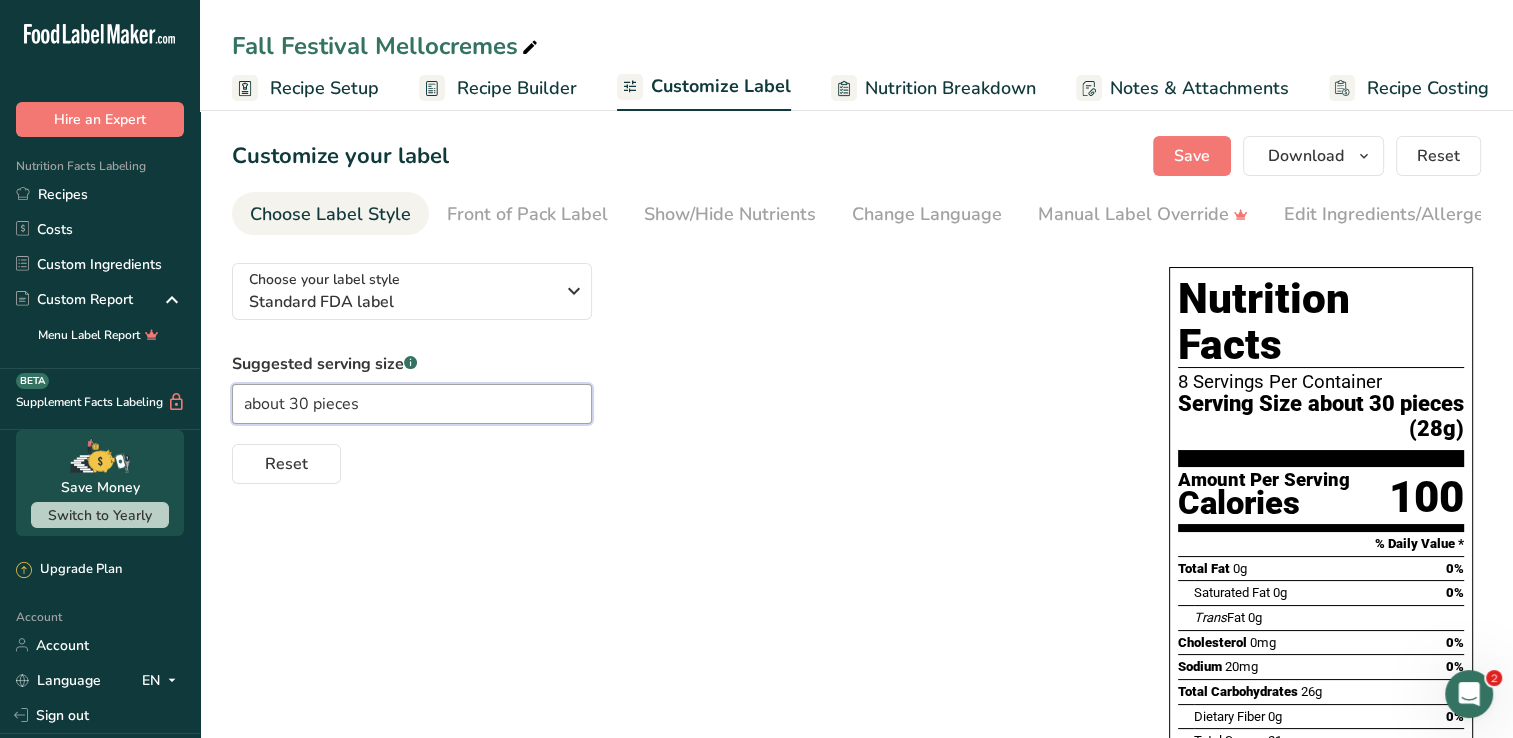 click on "about 30 pieces" at bounding box center [412, 404] 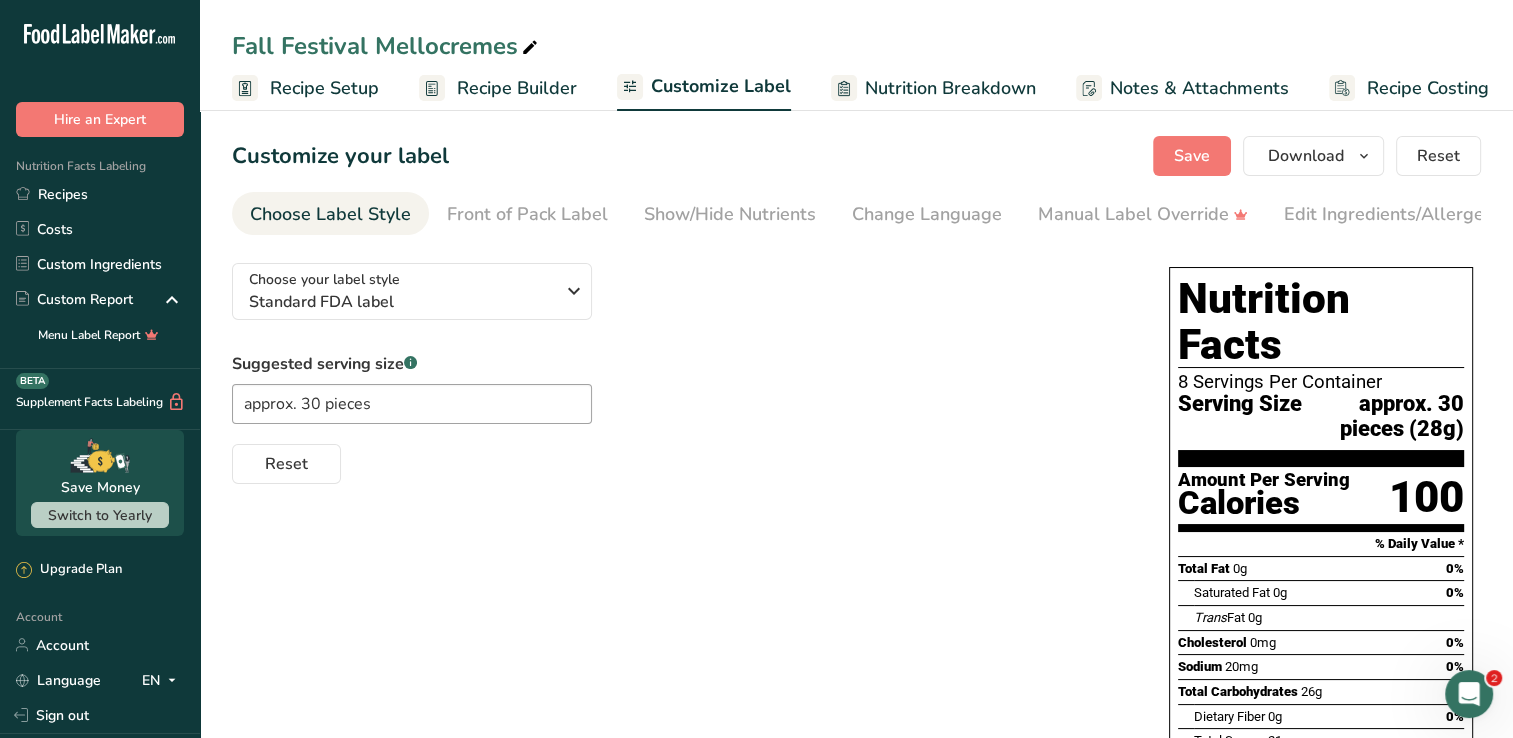 click on "Choose your label style
Standard FDA label
USA (FDA)
Standard FDA label
Tabular FDA label
Linear FDA label
Simplified FDA label
Dual Column FDA label (Per Serving/Per Container)
Dual Column FDA label (As Sold/As Prepared)
Aggregate Standard FDA label
Standard FDA label with Micronutrients listed side-by-side
[GEOGRAPHIC_DATA] (FSA)
UK Mandatory Label "Back of Pack"
UK Traffic Light Label  "Front of Pack"
Canadian (CFIA)
Canadian Standard label
Canadian Dual Column label" at bounding box center (856, 740) 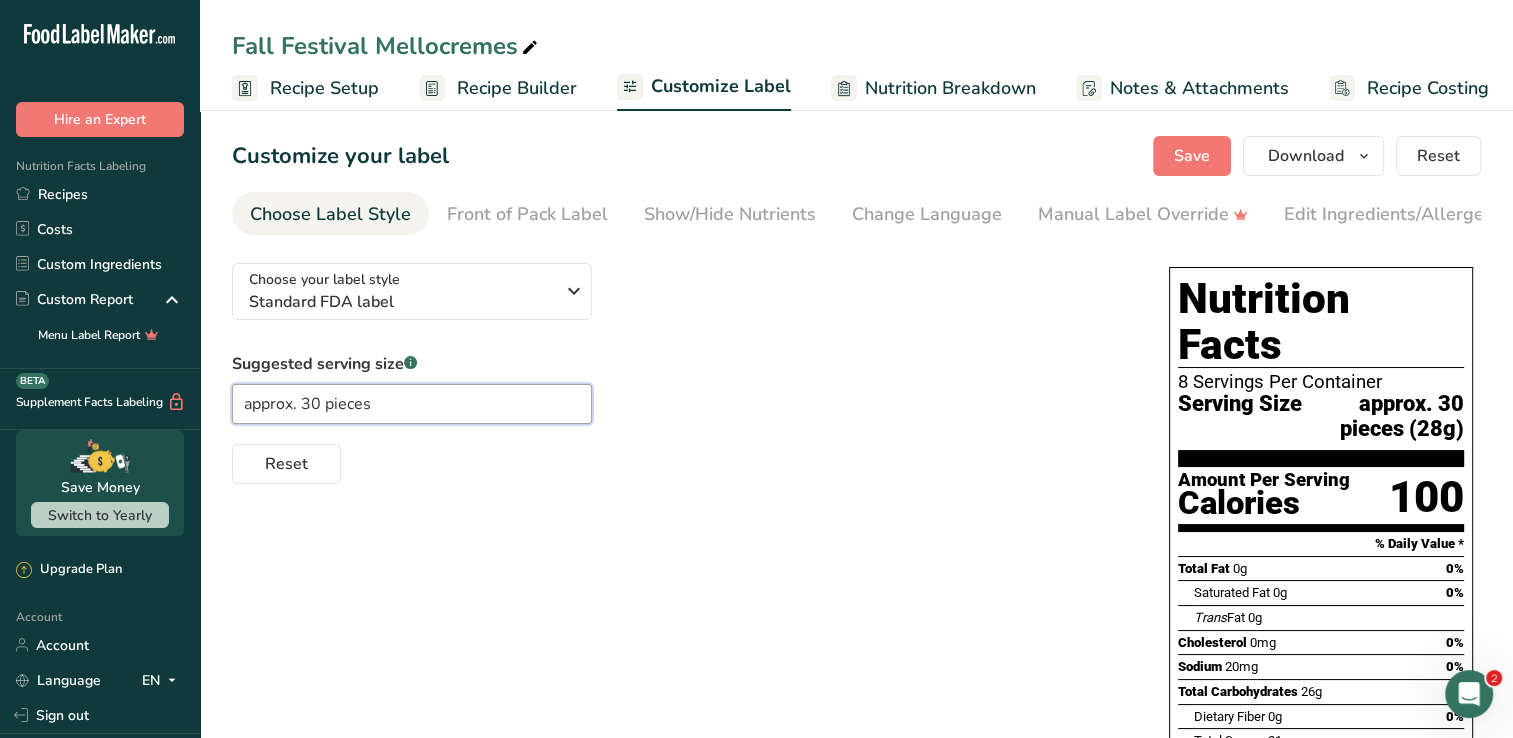 click on "approx. 30 pieces" at bounding box center [412, 404] 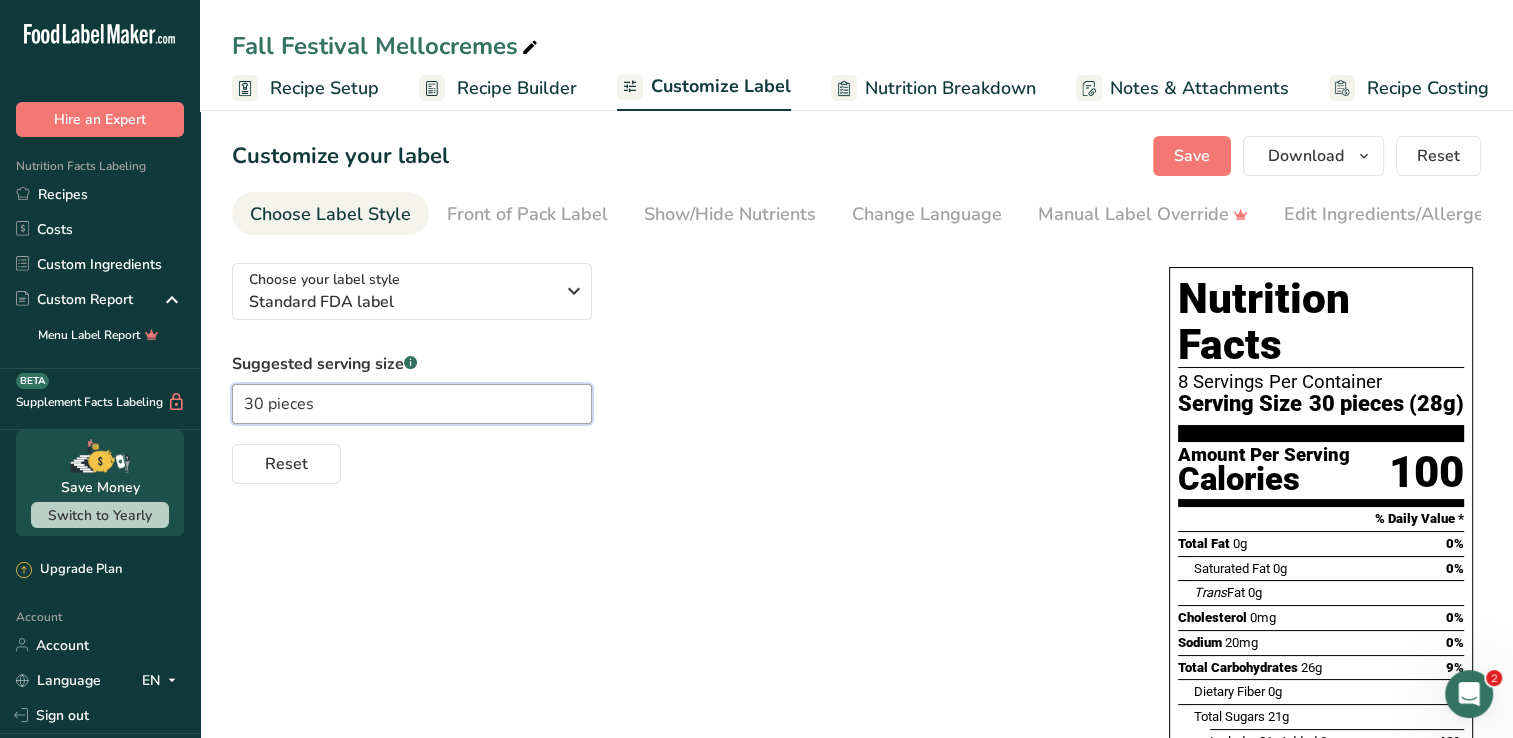 click on "30 pieces" at bounding box center [412, 404] 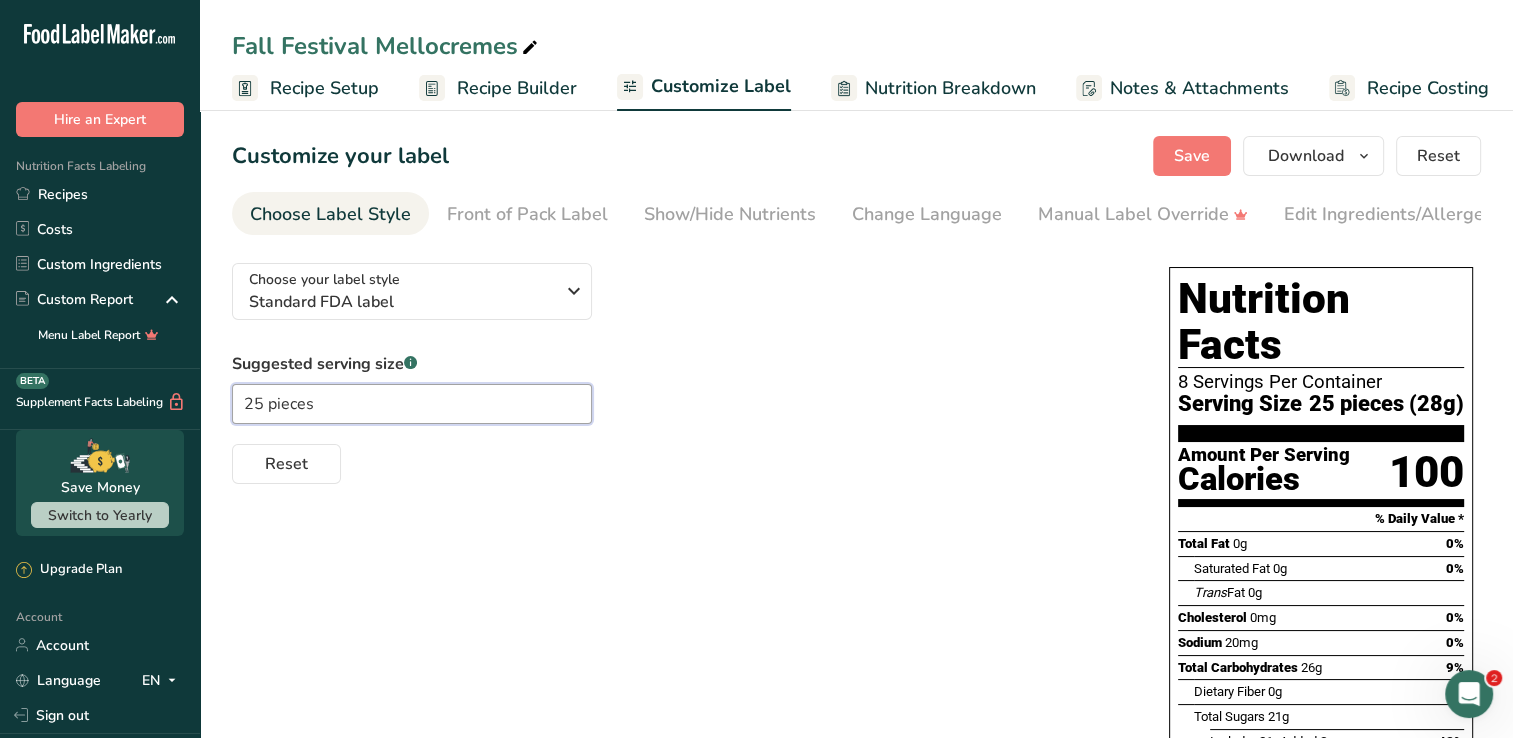 type on "25 pieces" 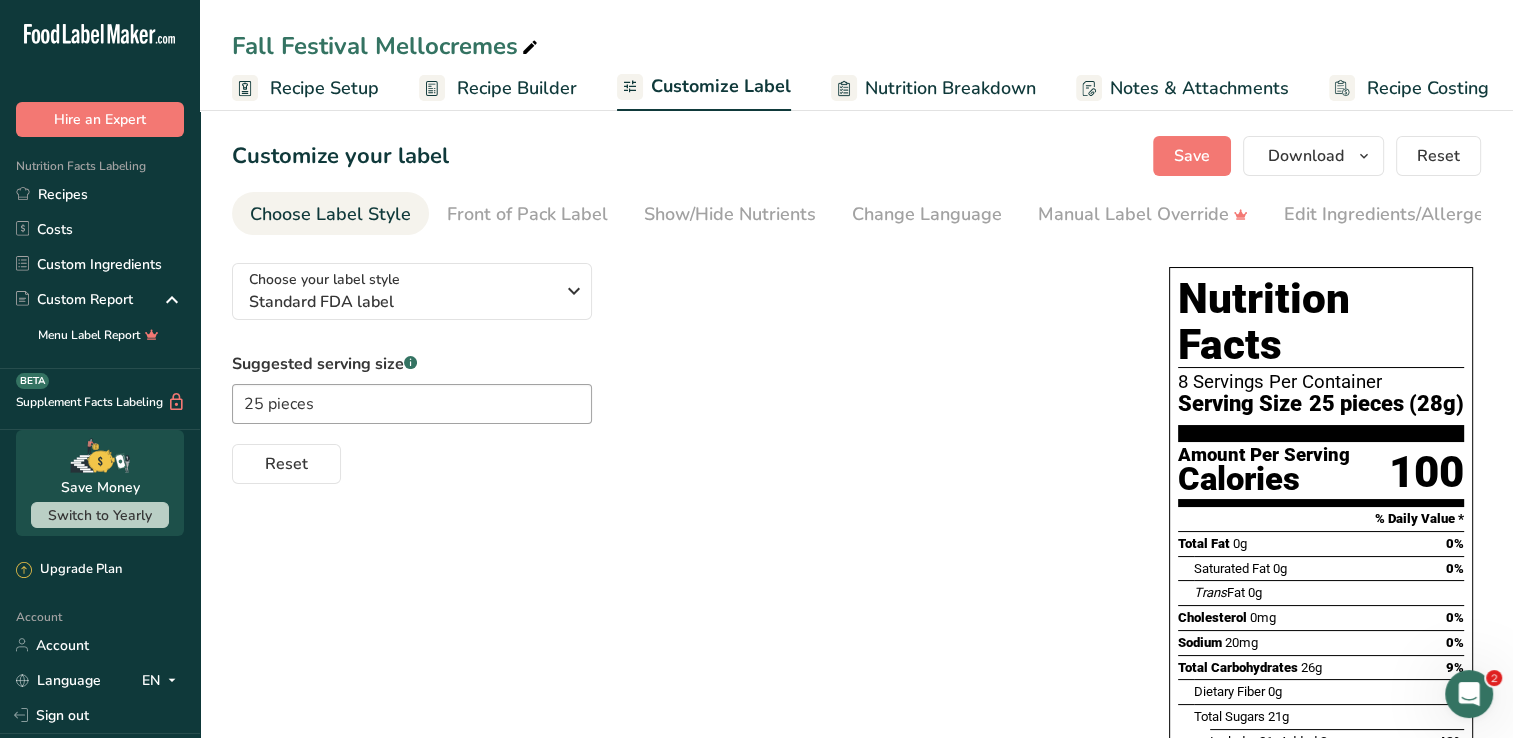 click on "Reset" at bounding box center [680, 460] 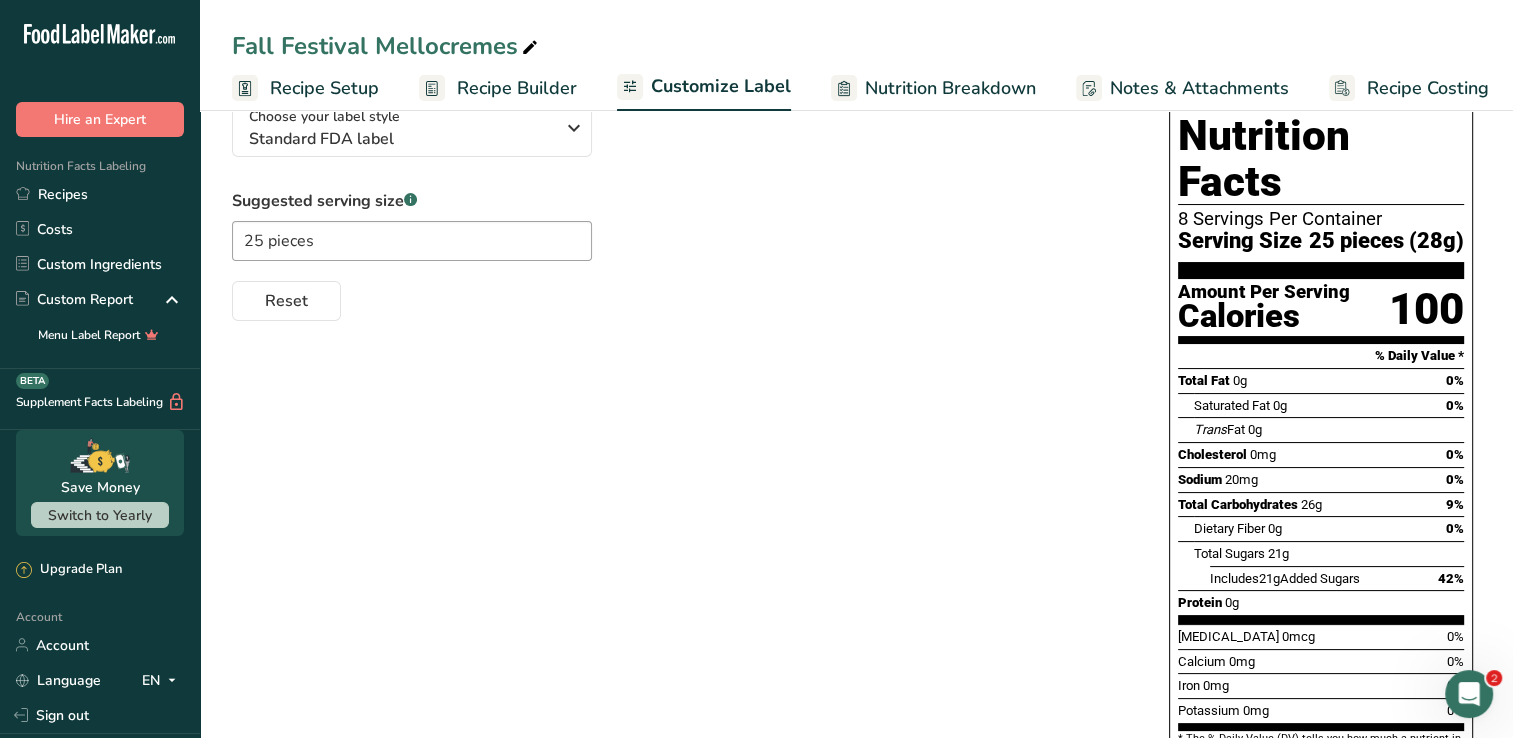 scroll, scrollTop: 162, scrollLeft: 0, axis: vertical 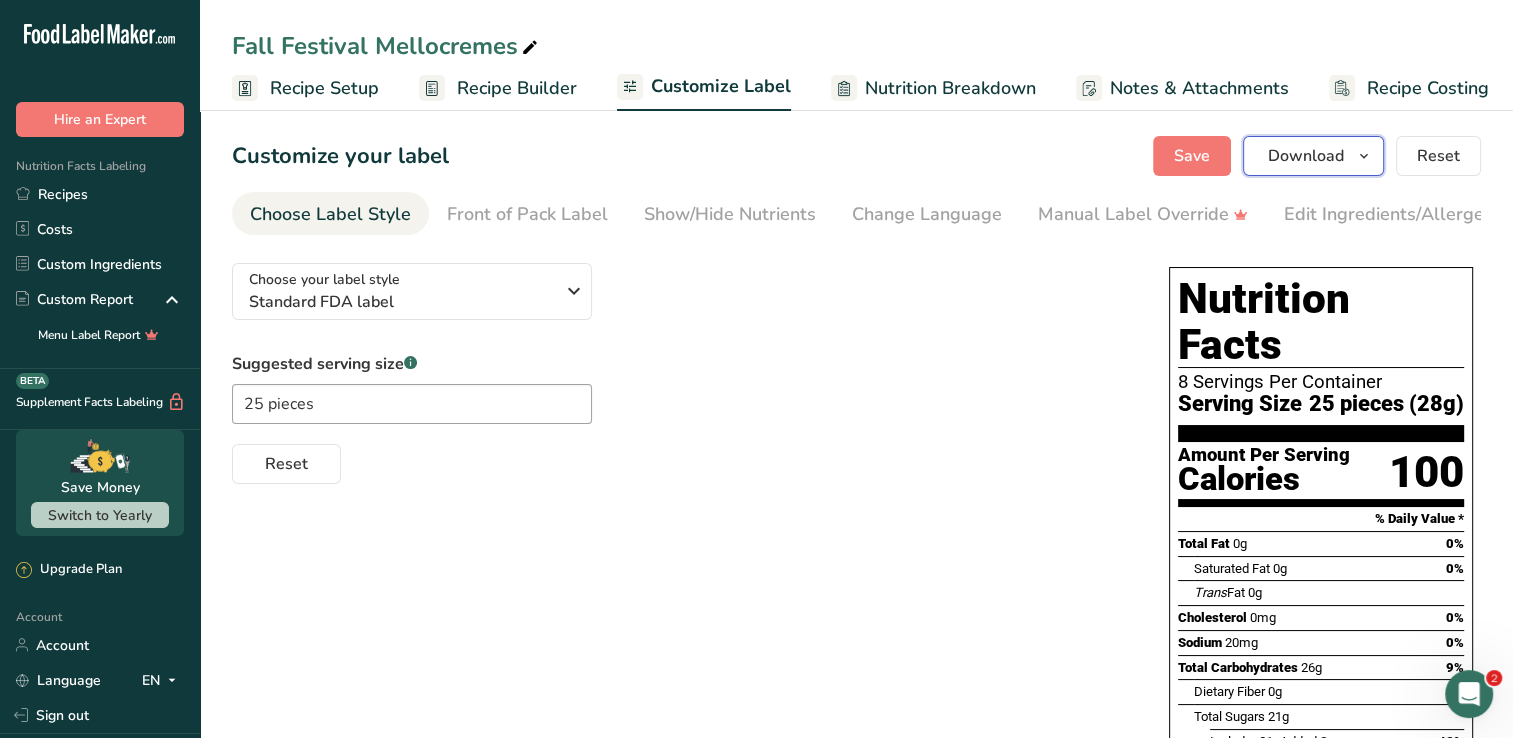 click at bounding box center (1364, 156) 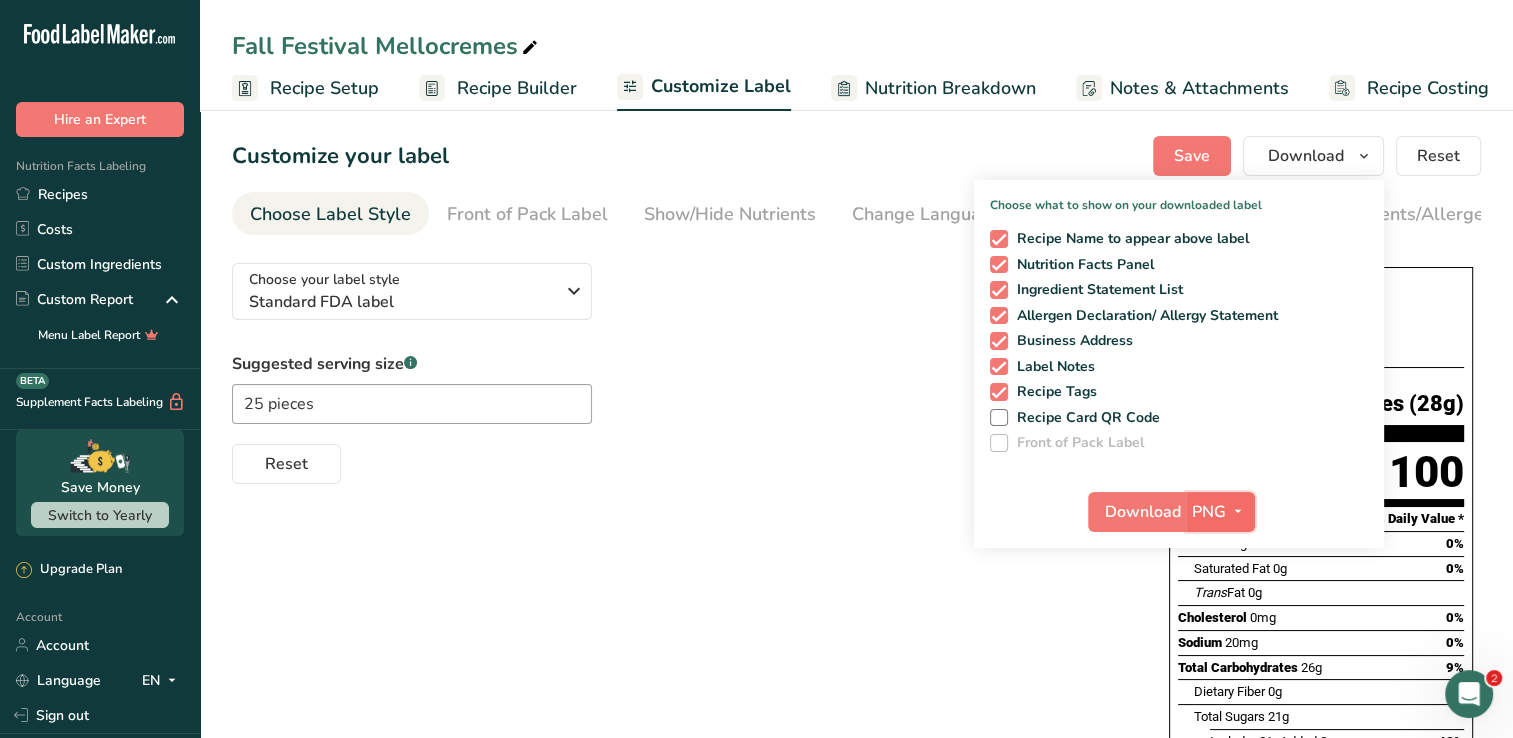 click at bounding box center (1238, 511) 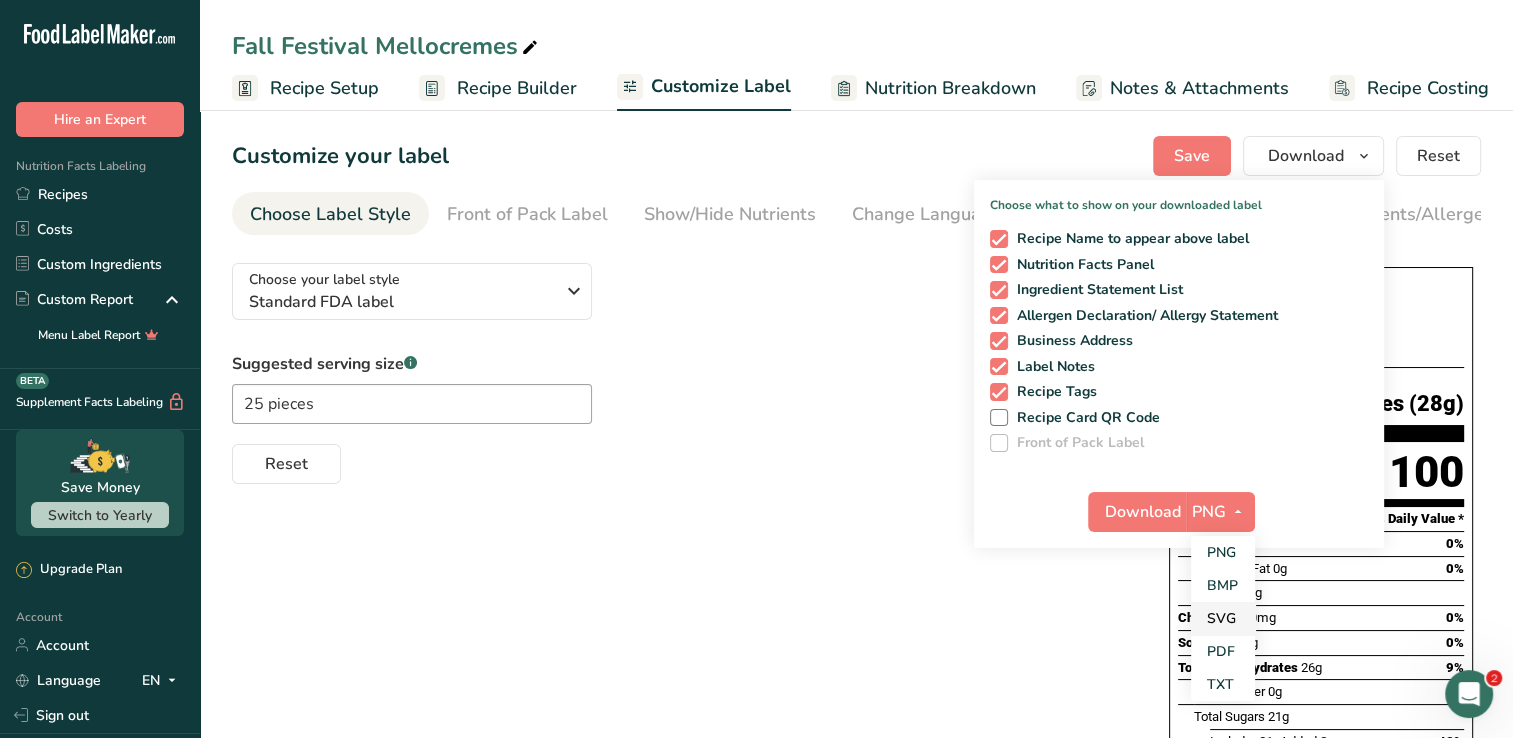 click on "SVG" at bounding box center (1223, 618) 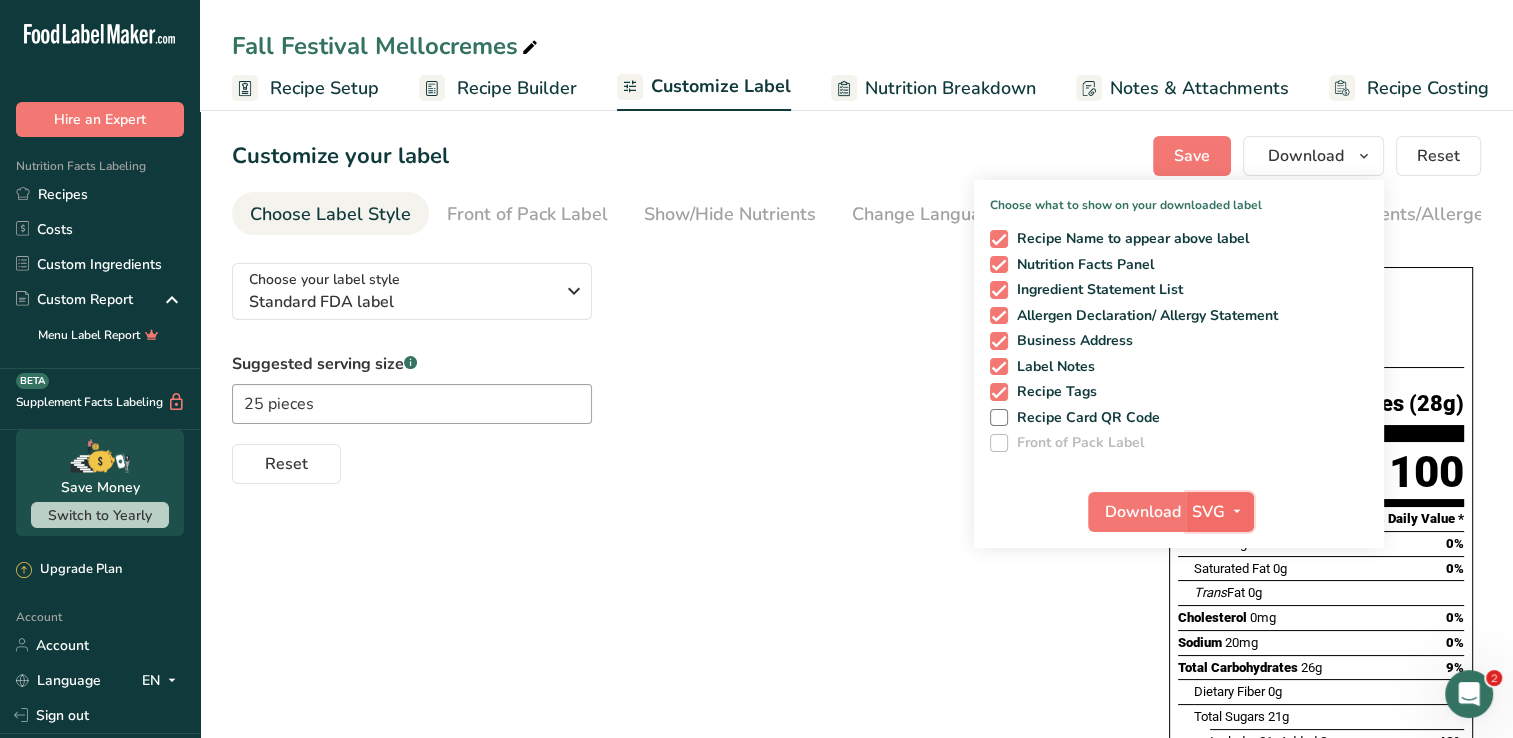 click at bounding box center (1237, 512) 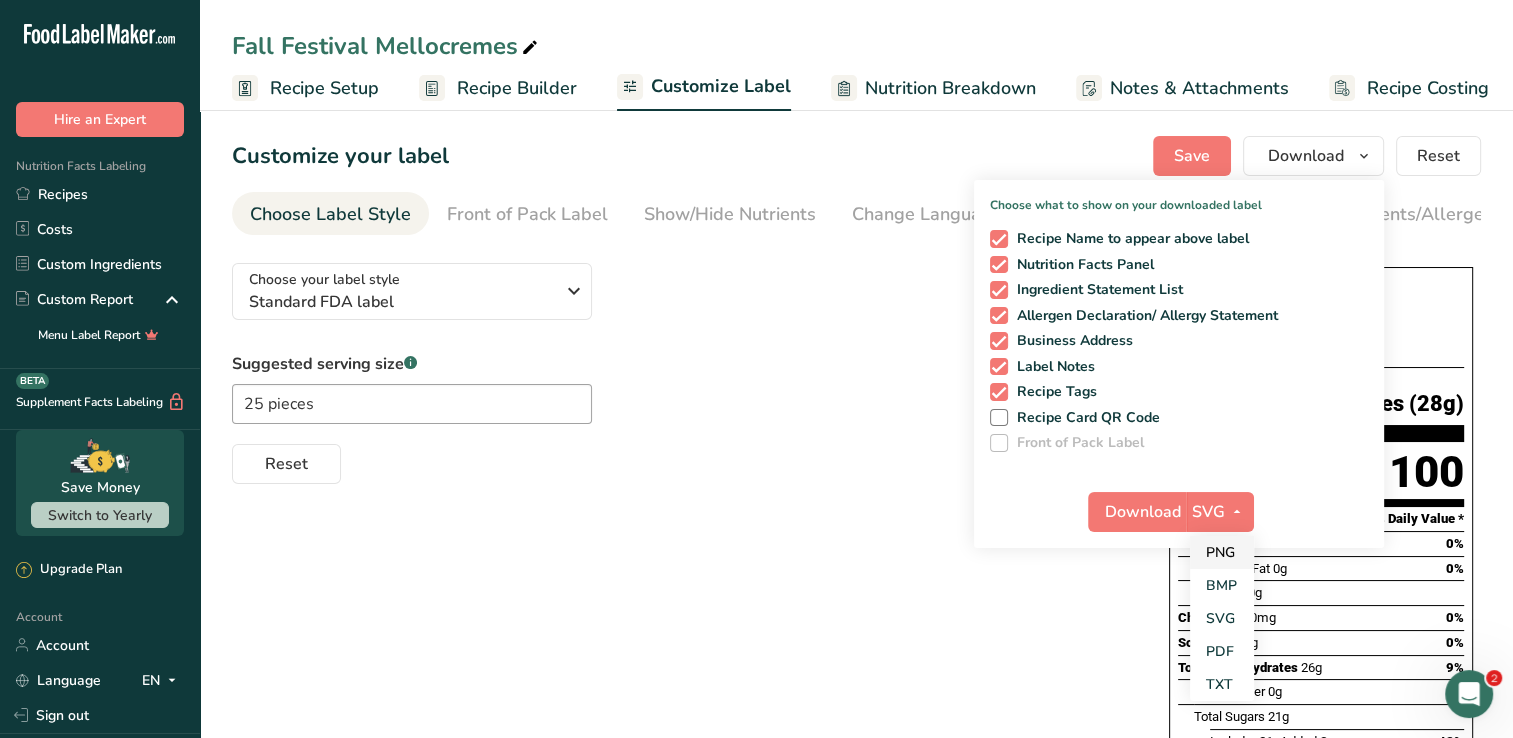 click on "PNG" at bounding box center (1222, 552) 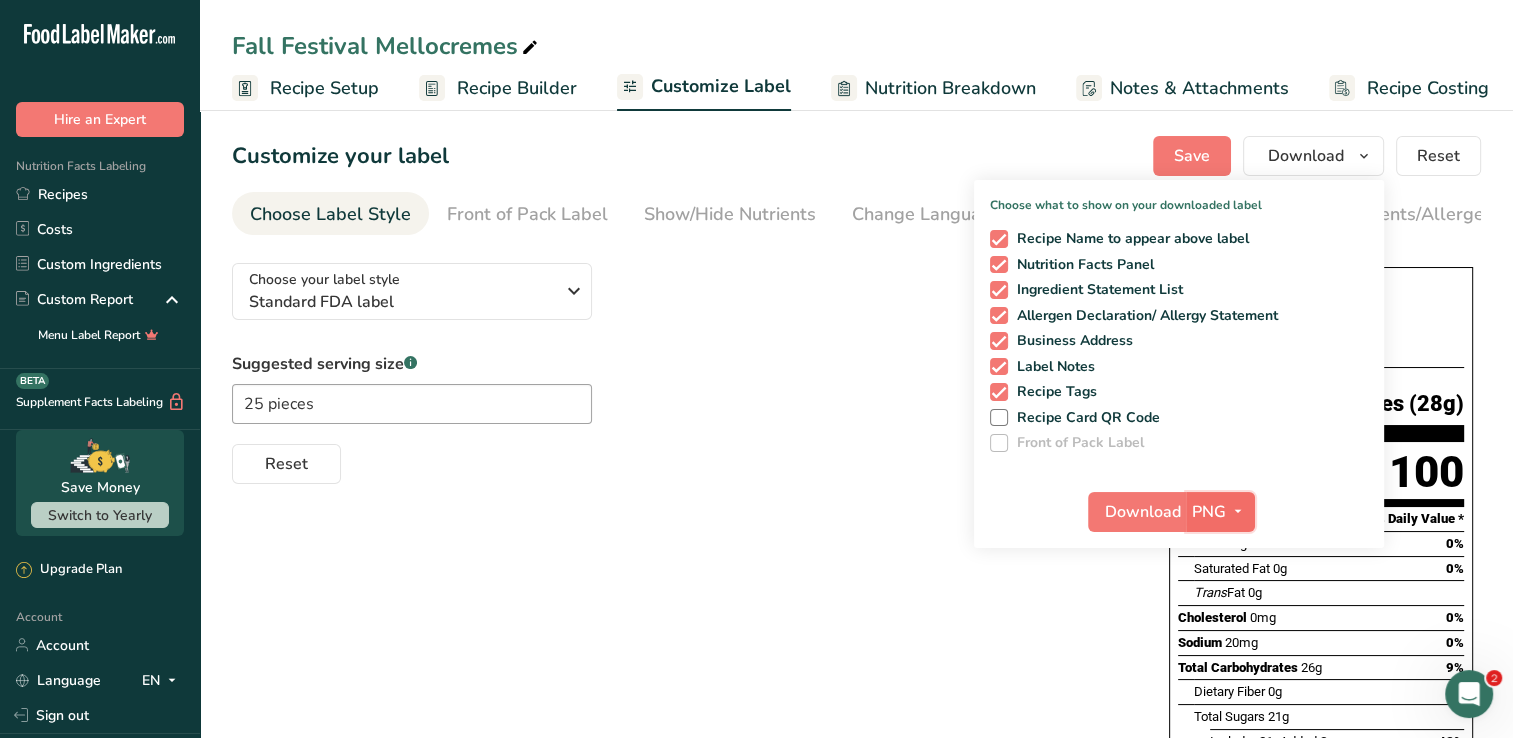 click at bounding box center [1238, 512] 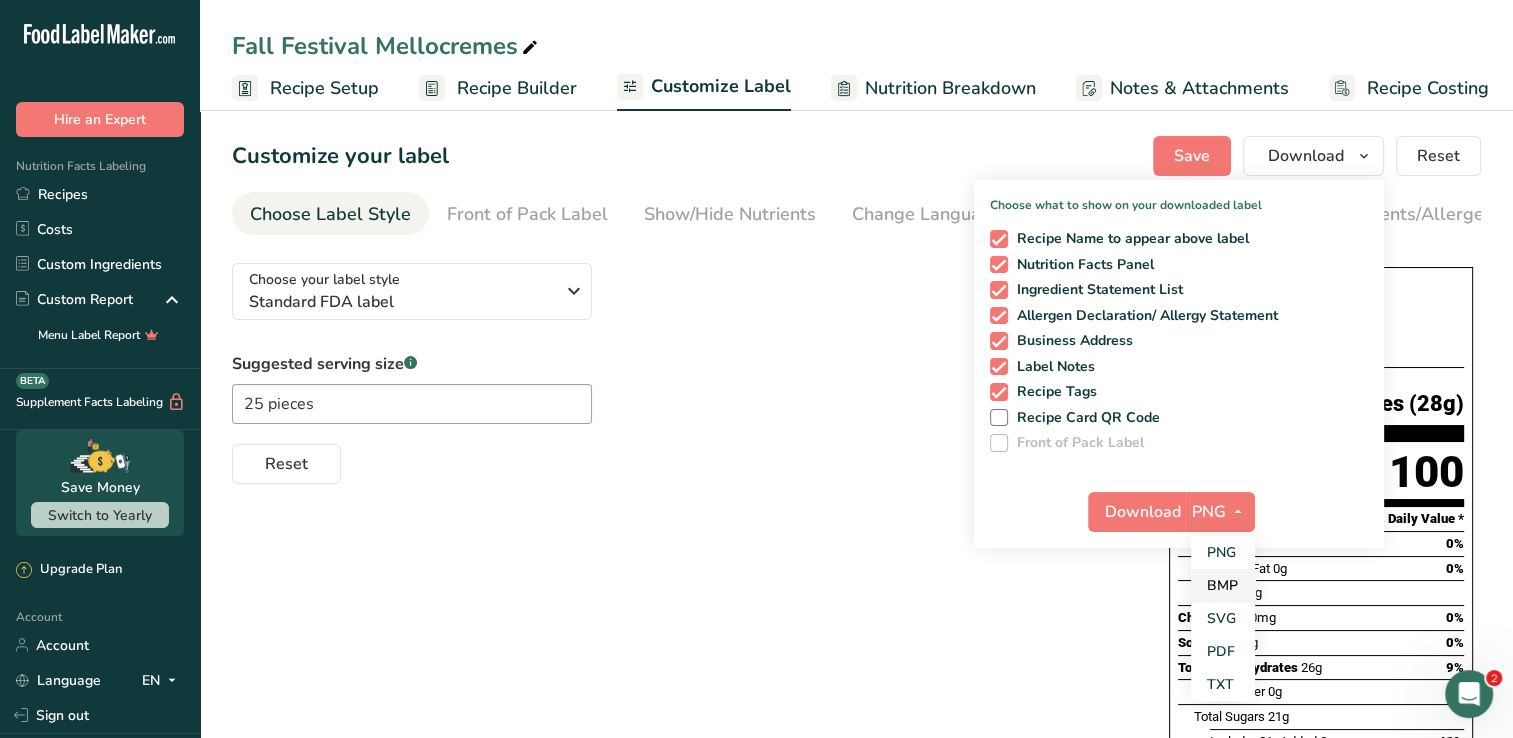 click on "BMP" at bounding box center (1223, 585) 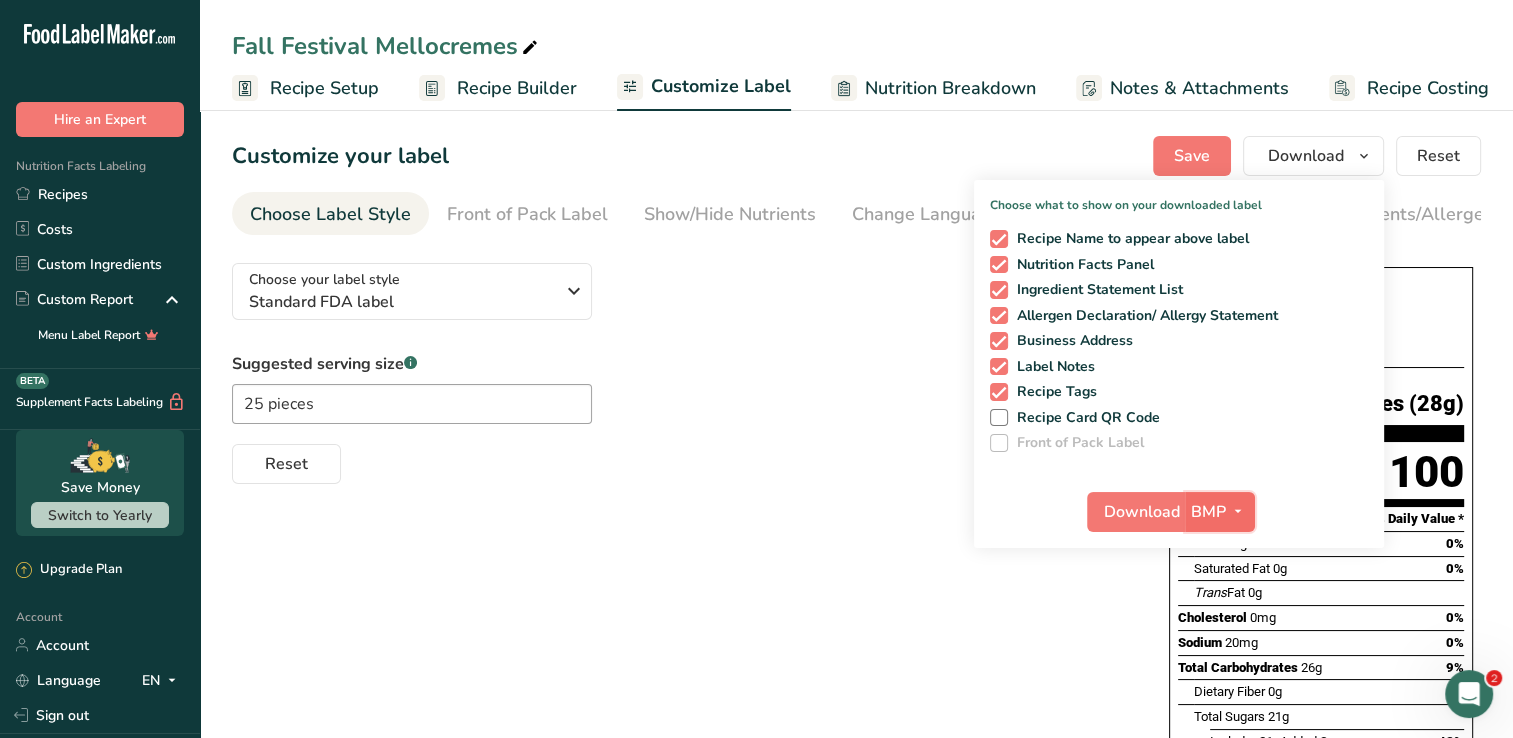 click on "BMP" at bounding box center [1220, 512] 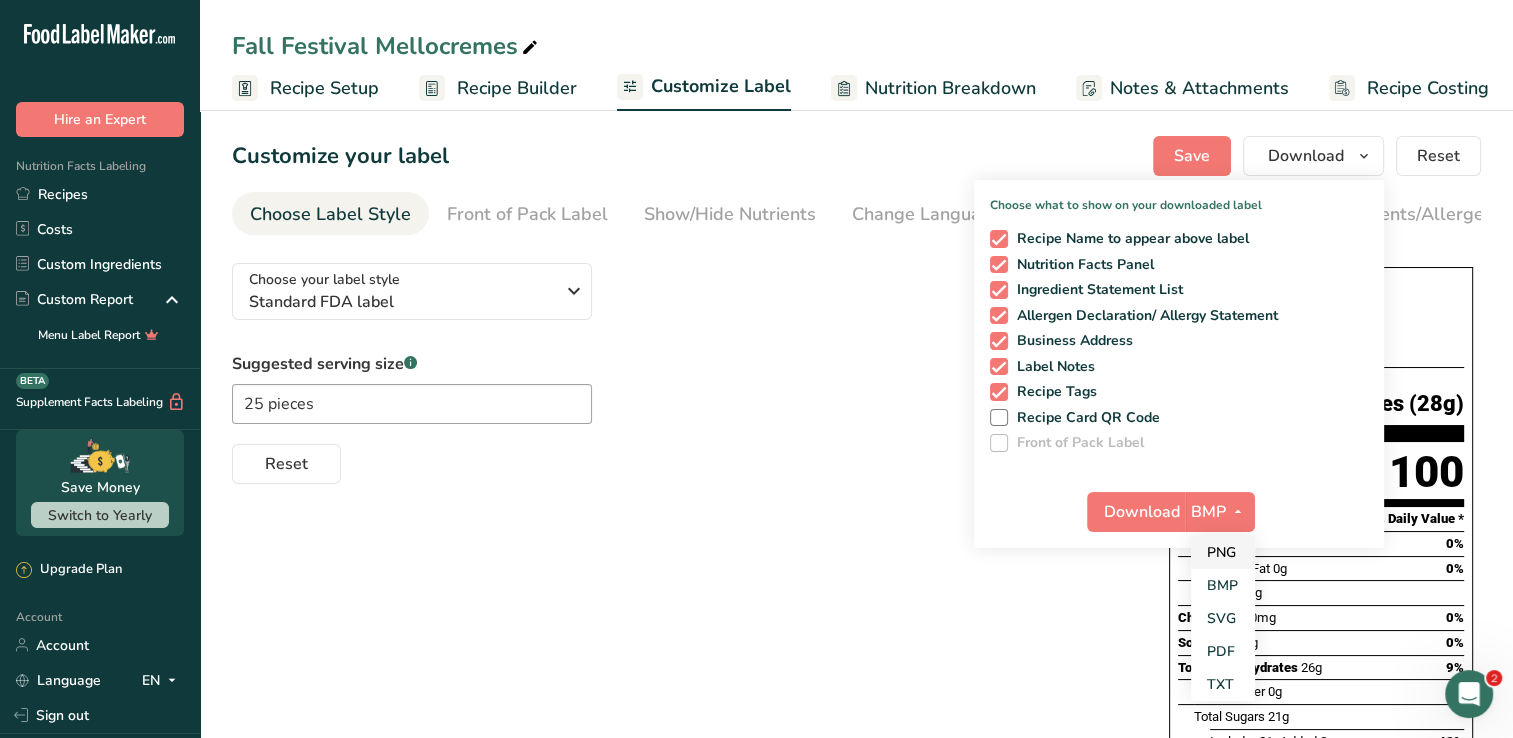 click on "PNG" at bounding box center [1223, 552] 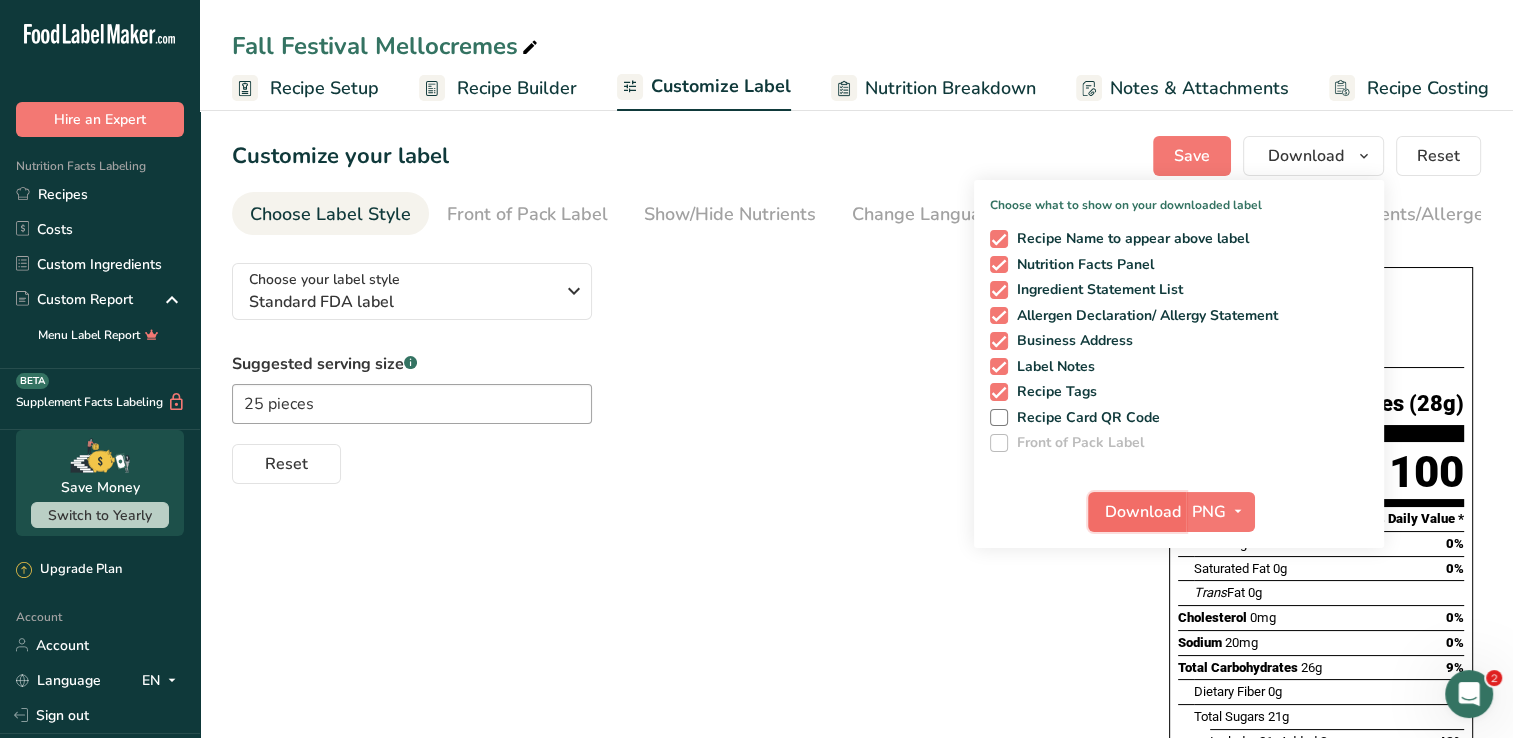 click on "Download" at bounding box center (1143, 512) 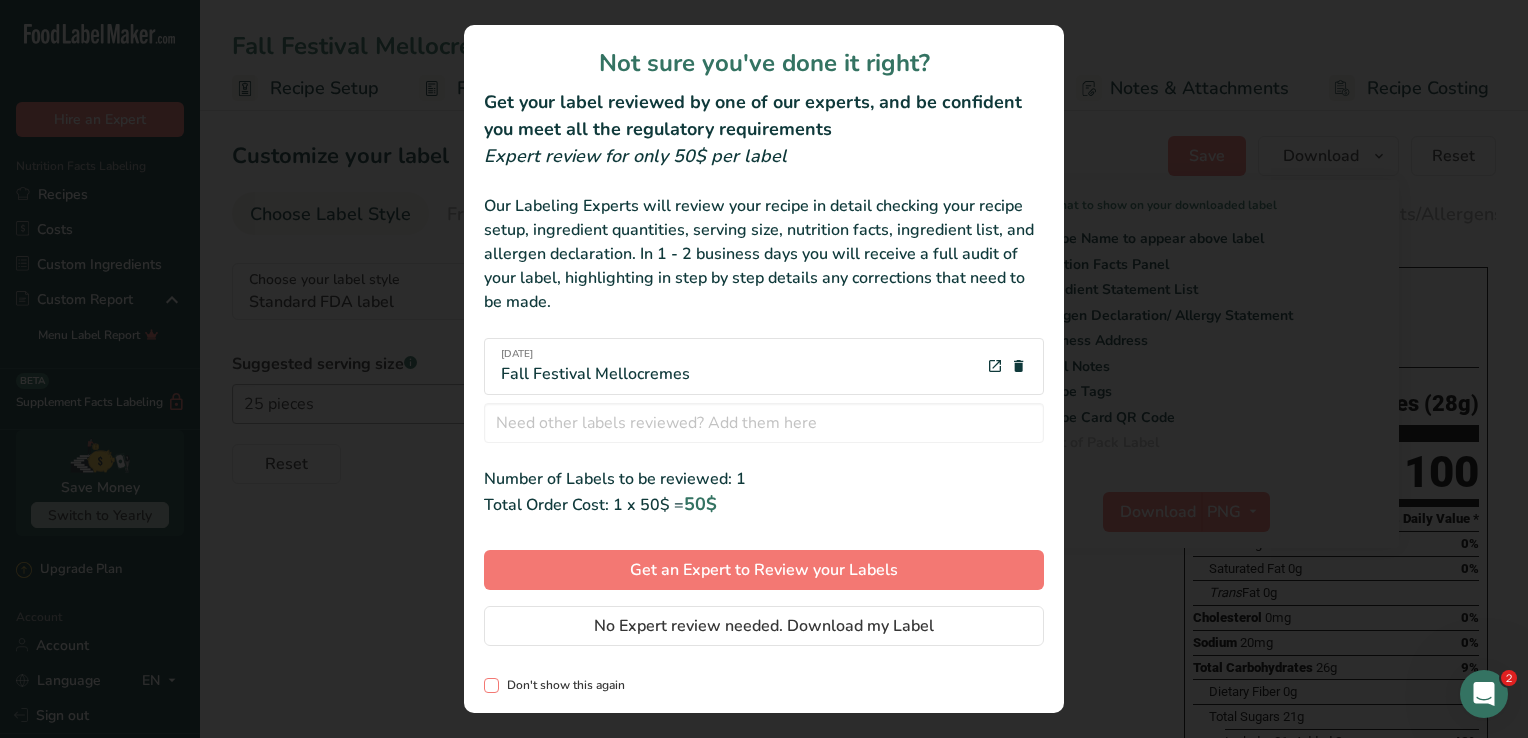 click at bounding box center [491, 685] 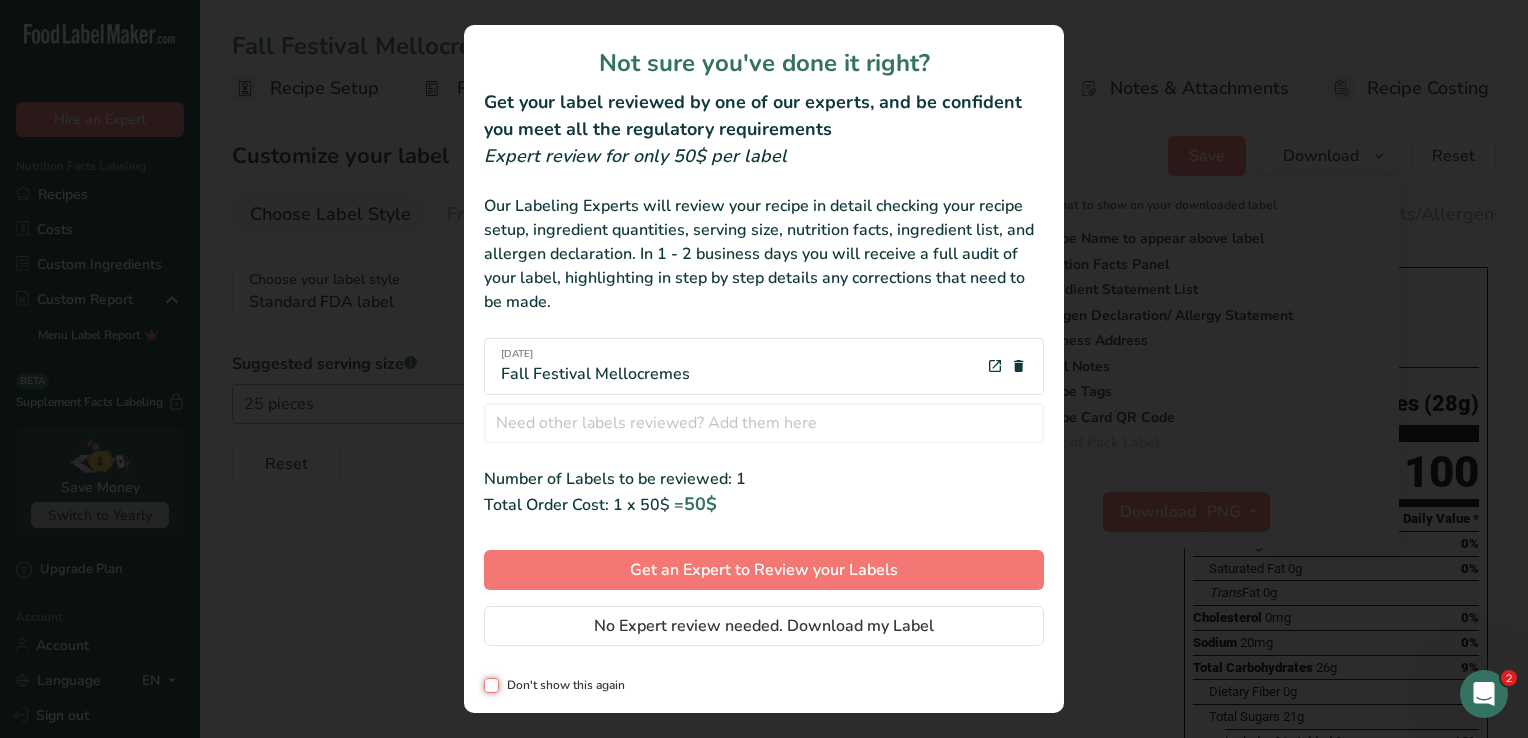 click on "Don't show this again" at bounding box center [490, 685] 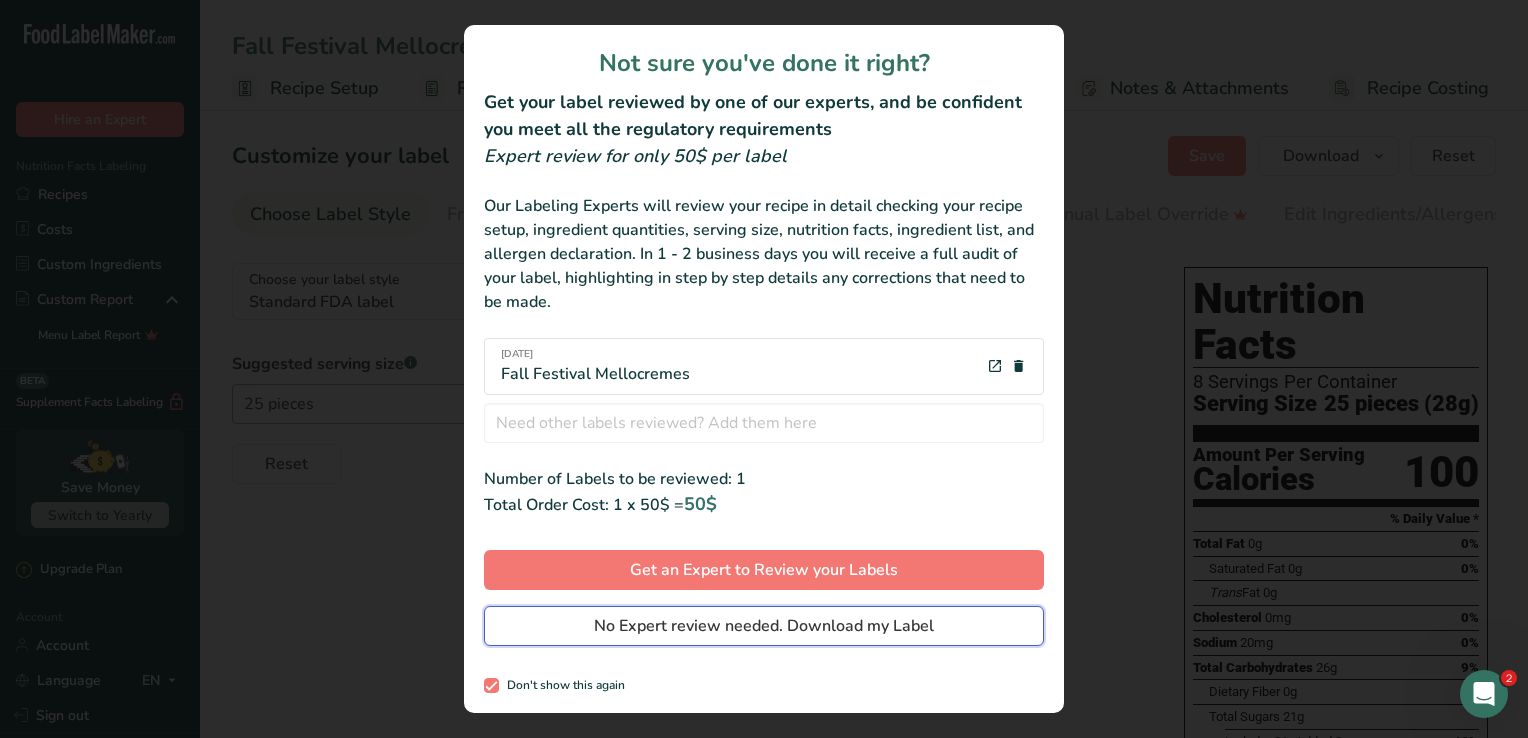 click on "No Expert review needed. Download my Label" at bounding box center (764, 626) 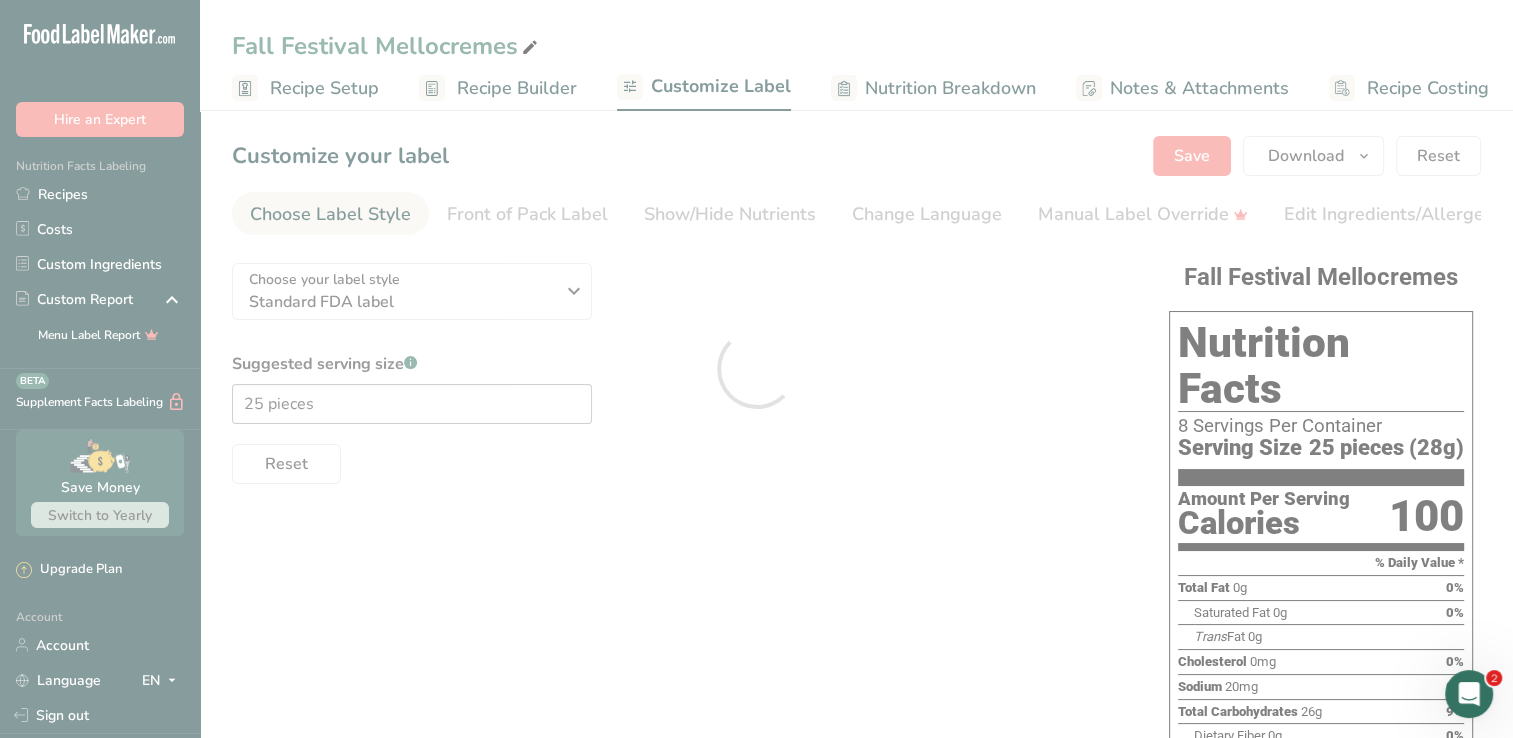 scroll, scrollTop: 0, scrollLeft: 0, axis: both 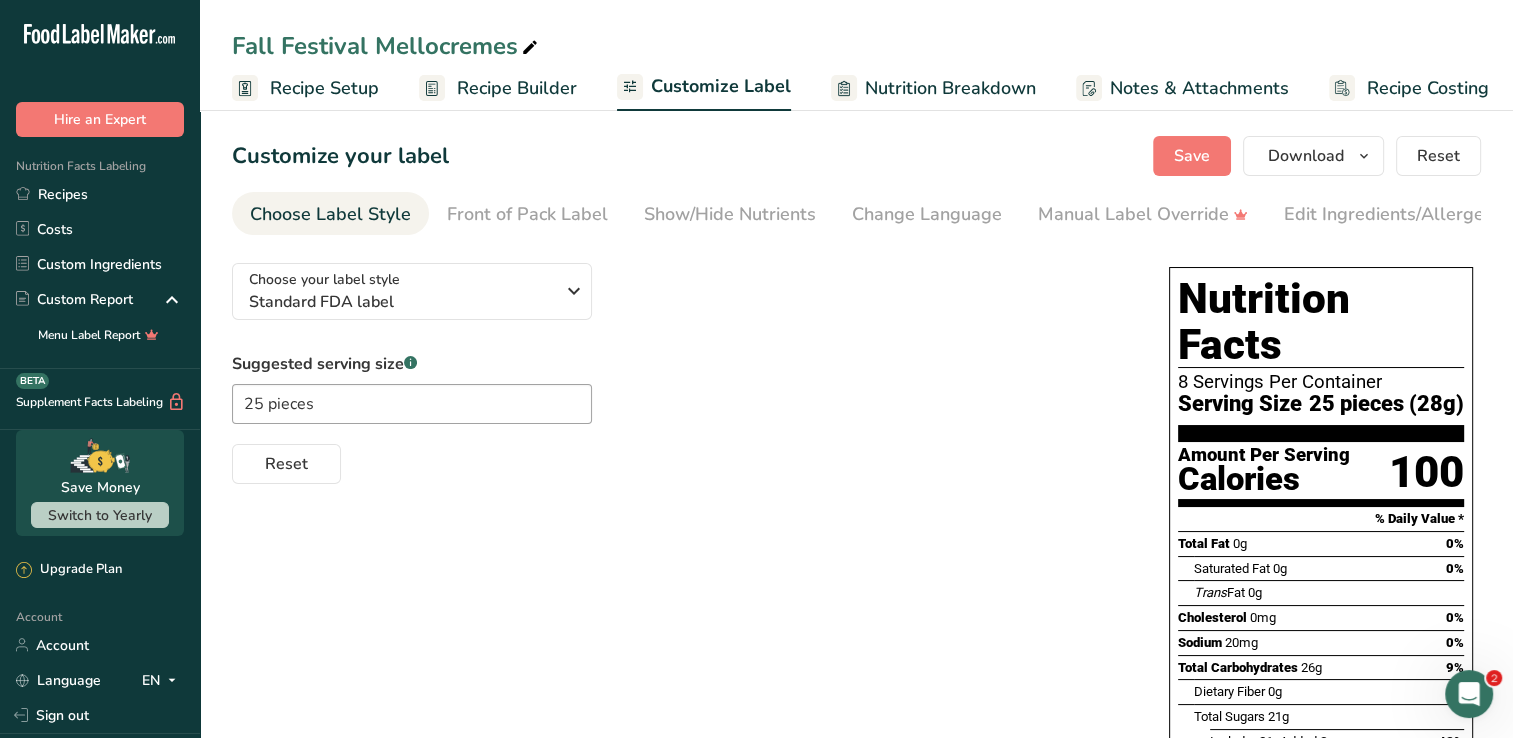 click on "Suggested serving size
.a-a{fill:#347362;}.b-a{fill:#fff;}           25 pieces
Reset" at bounding box center (680, 418) 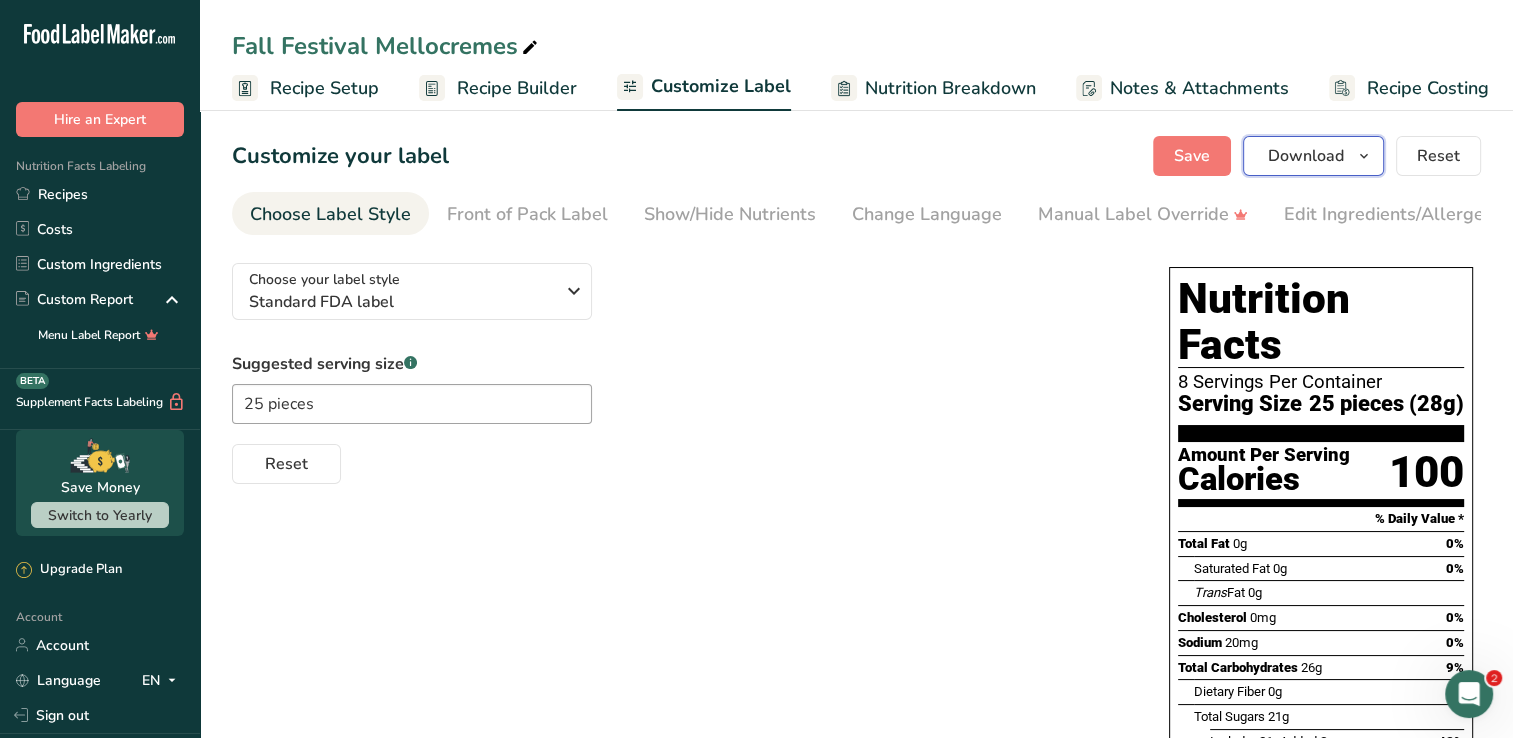 click at bounding box center (1364, 156) 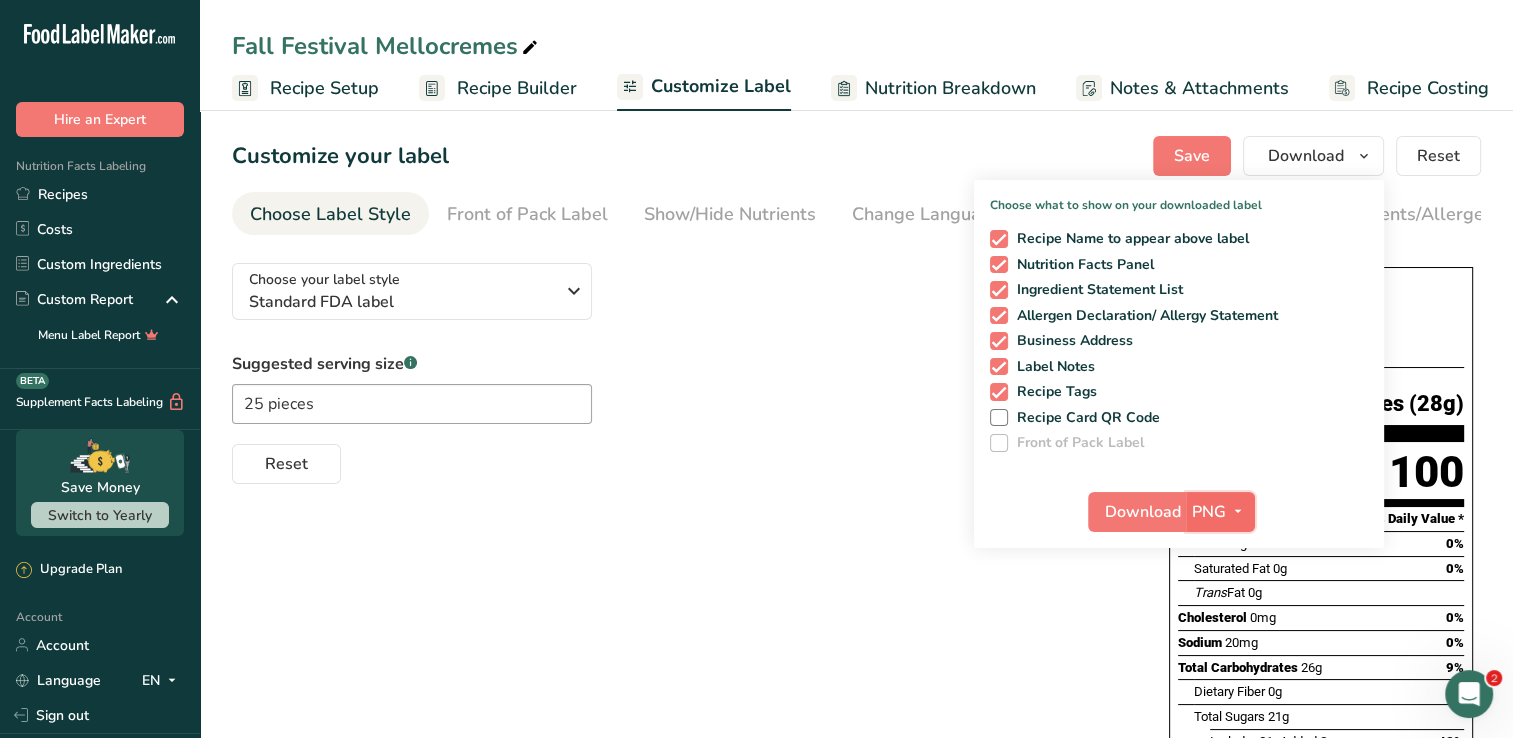 click on "PNG" at bounding box center [1209, 512] 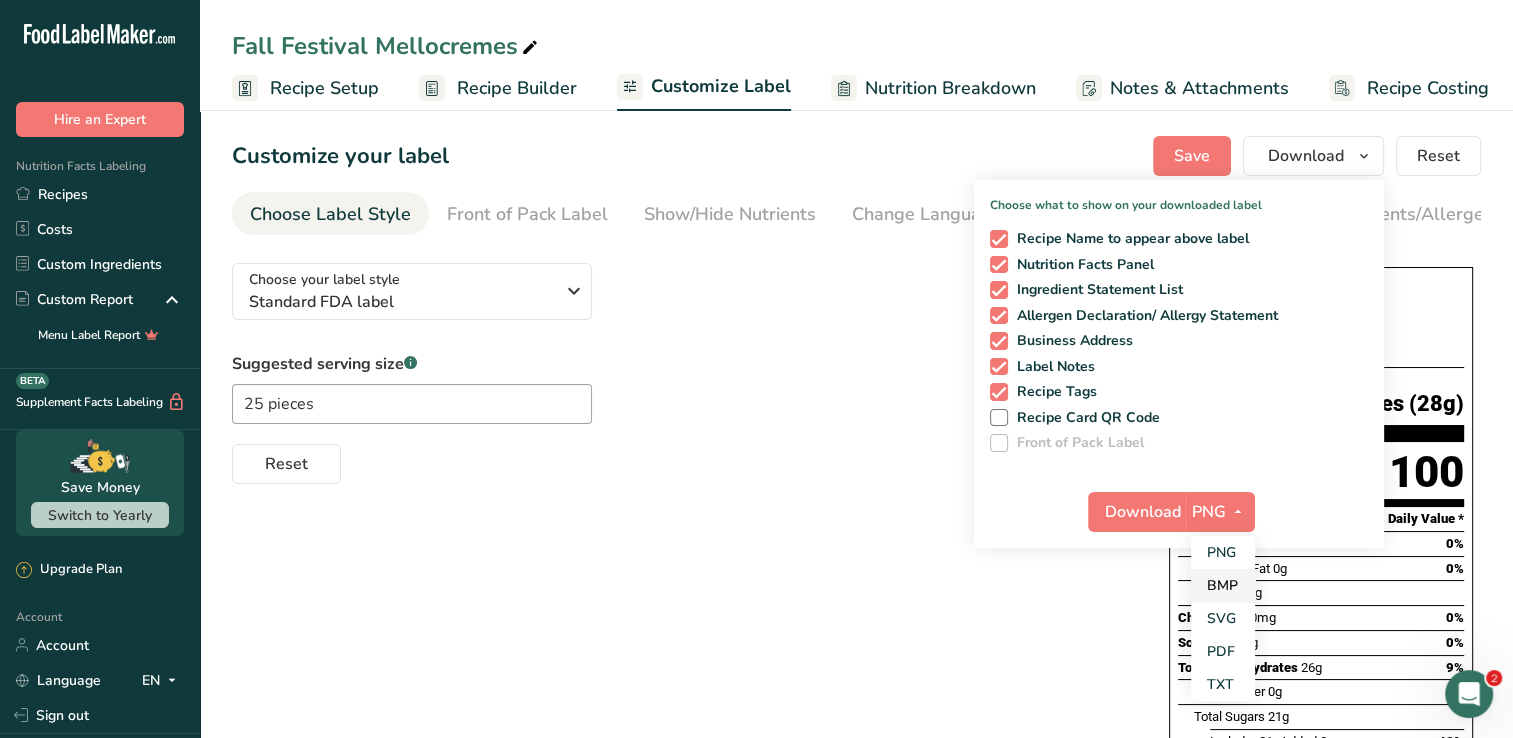 click on "BMP" at bounding box center [1223, 585] 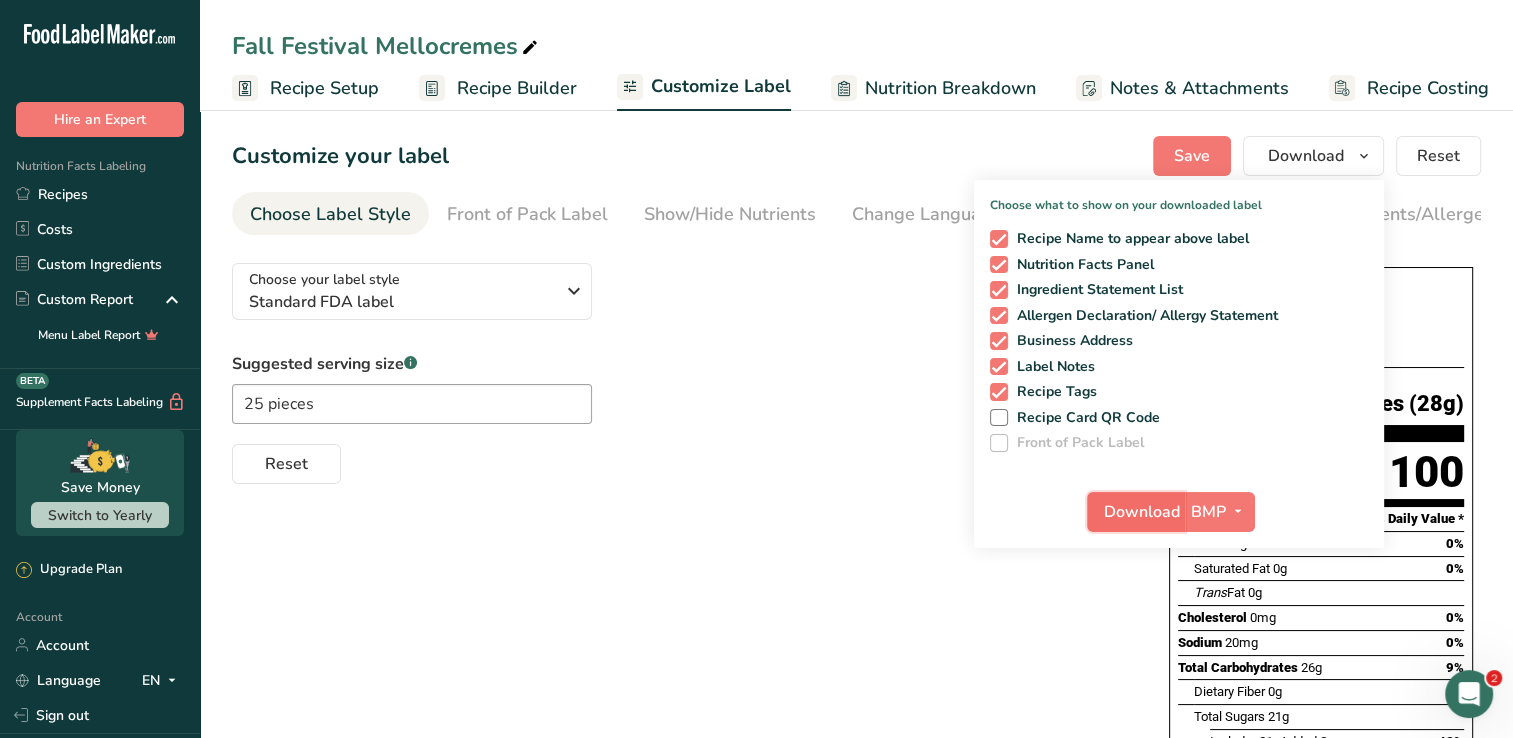 click on "Download" at bounding box center (1142, 512) 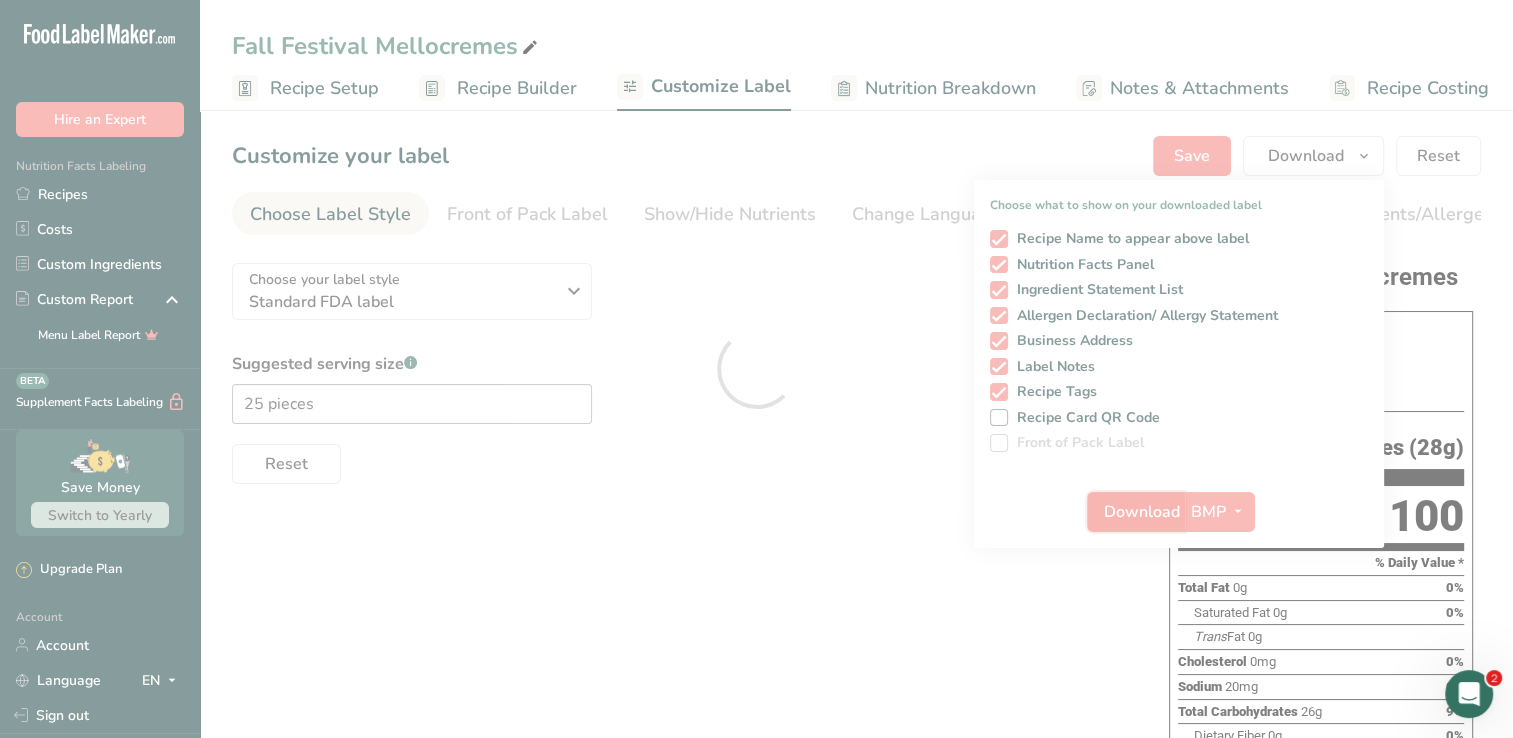 scroll, scrollTop: 0, scrollLeft: 0, axis: both 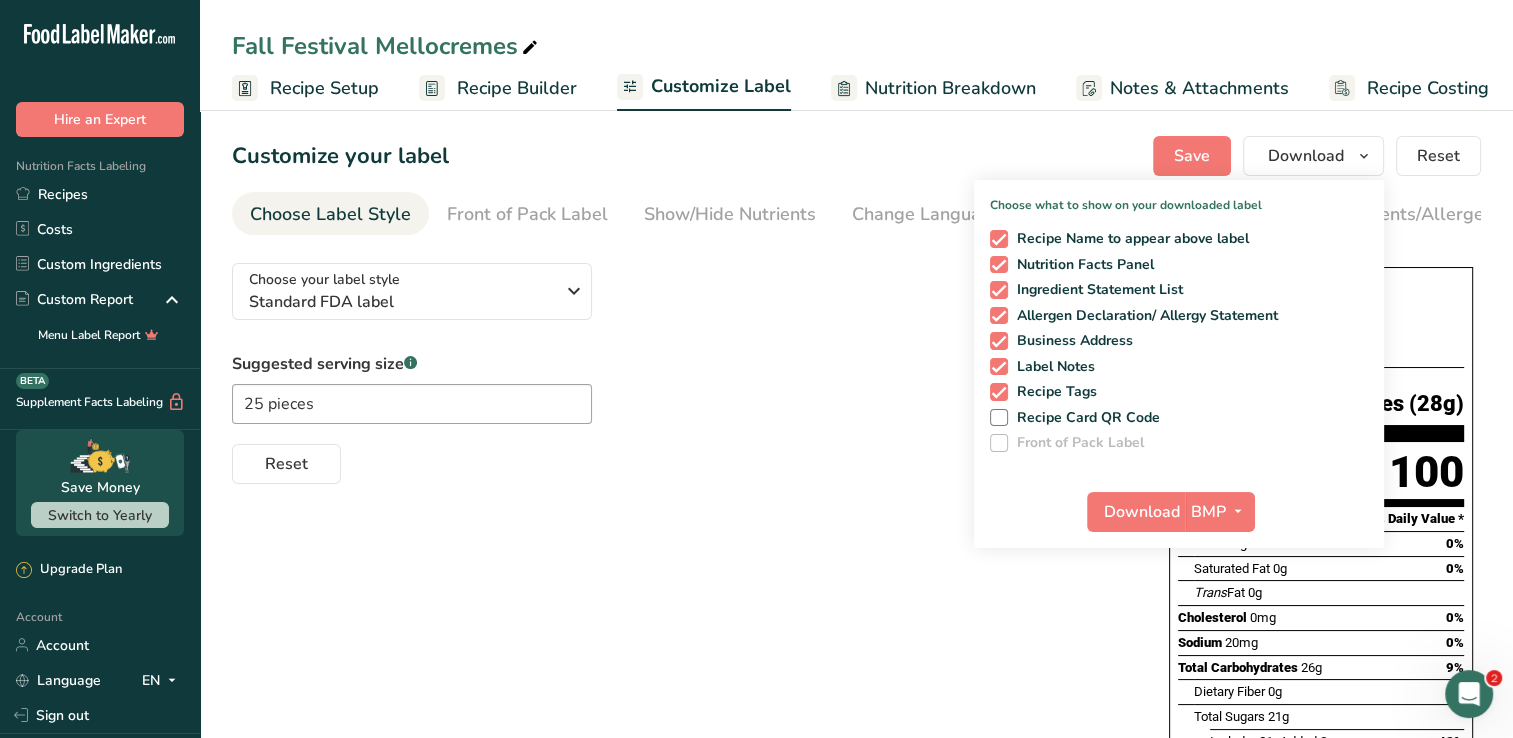click on "Choose your label style
Standard FDA label
USA (FDA)
Standard FDA label
Tabular FDA label
Linear FDA label
Simplified FDA label
Dual Column FDA label (Per Serving/Per Container)
Dual Column FDA label (As Sold/As Prepared)
Aggregate Standard FDA label
Standard FDA label with Micronutrients listed side-by-side
[GEOGRAPHIC_DATA] (FSA)
UK Mandatory Label "Back of Pack"
UK Traffic Light Label  "Front of Pack"
Canadian (CFIA)
Canadian Standard label
Canadian Dual Column label" at bounding box center (856, 727) 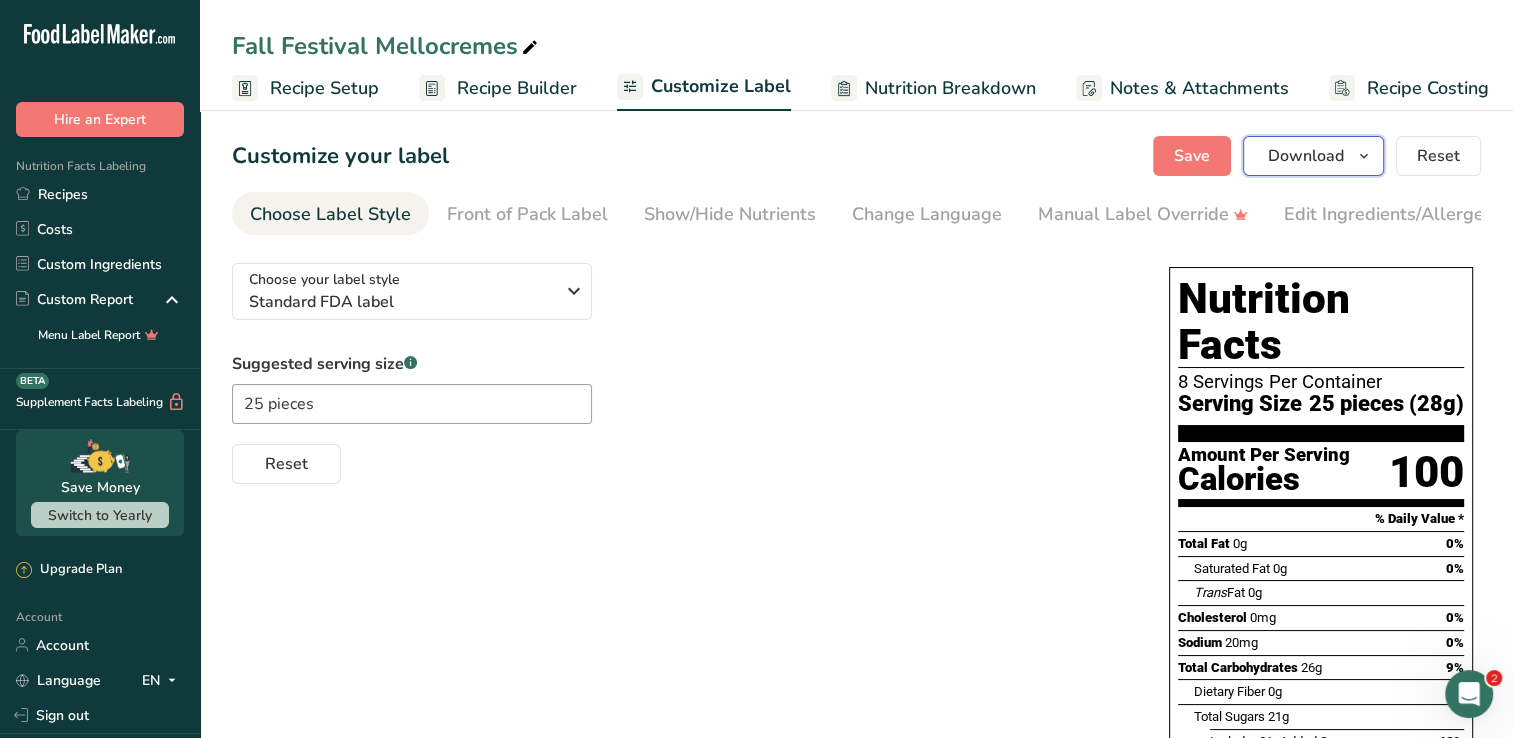 click at bounding box center [1364, 156] 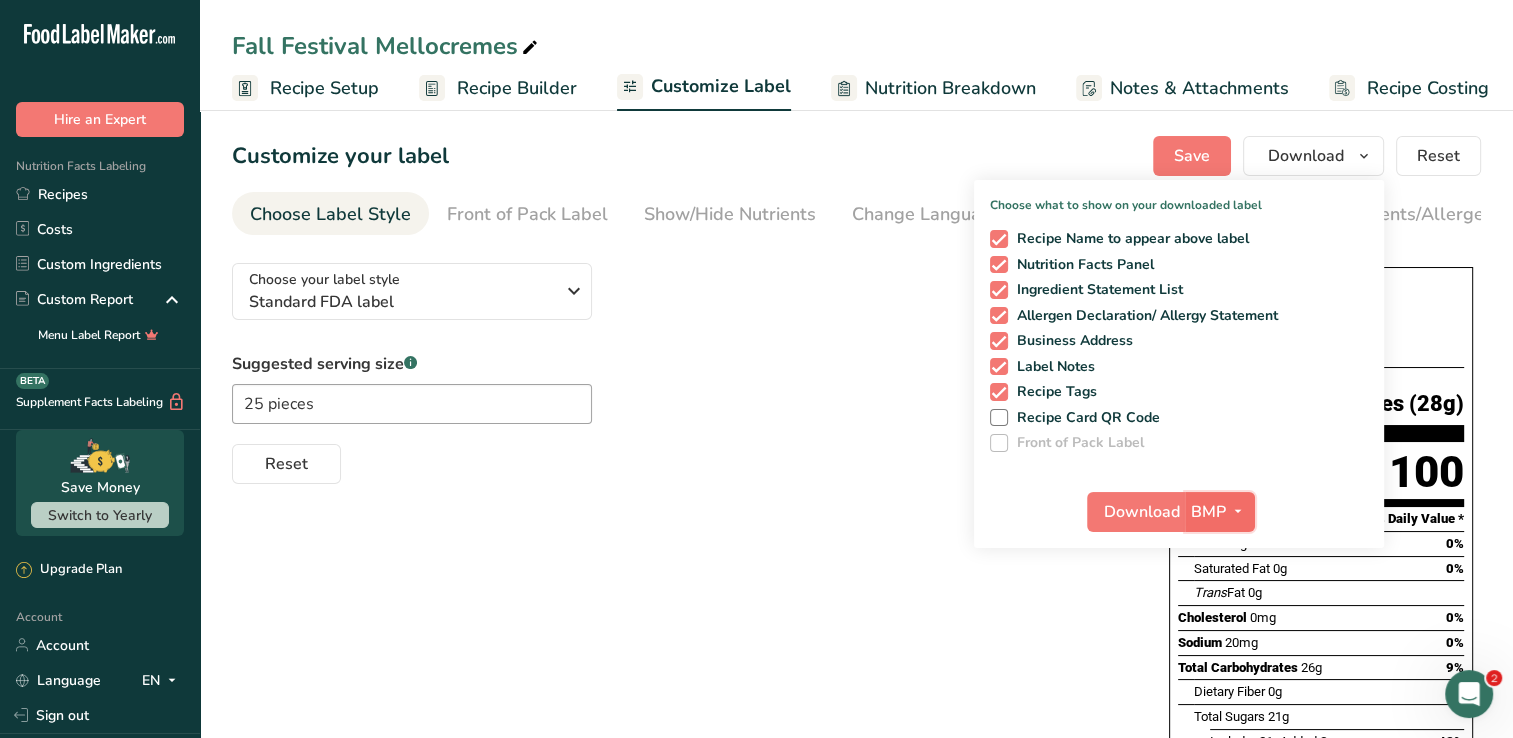 click on "BMP" at bounding box center [1220, 512] 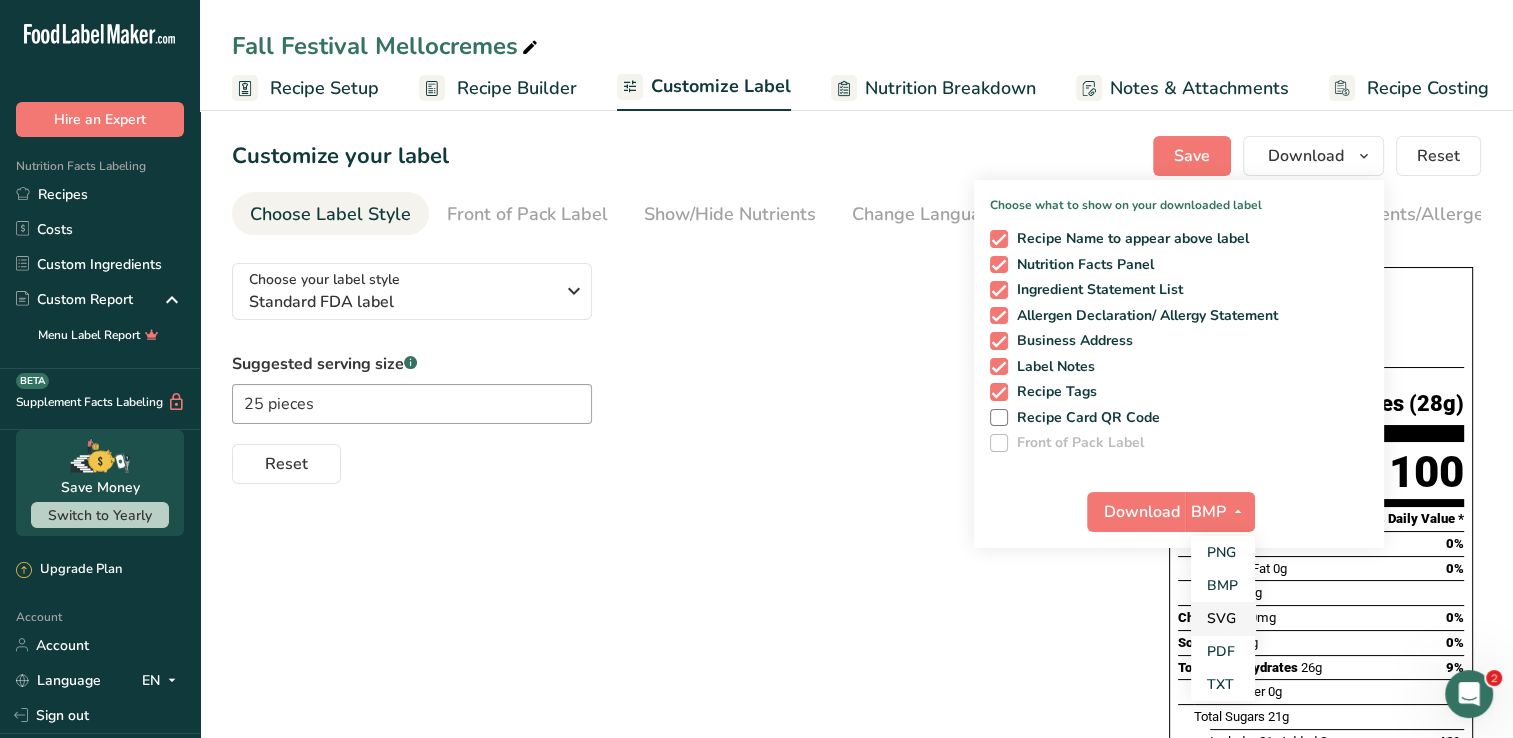 click on "SVG" at bounding box center [1223, 618] 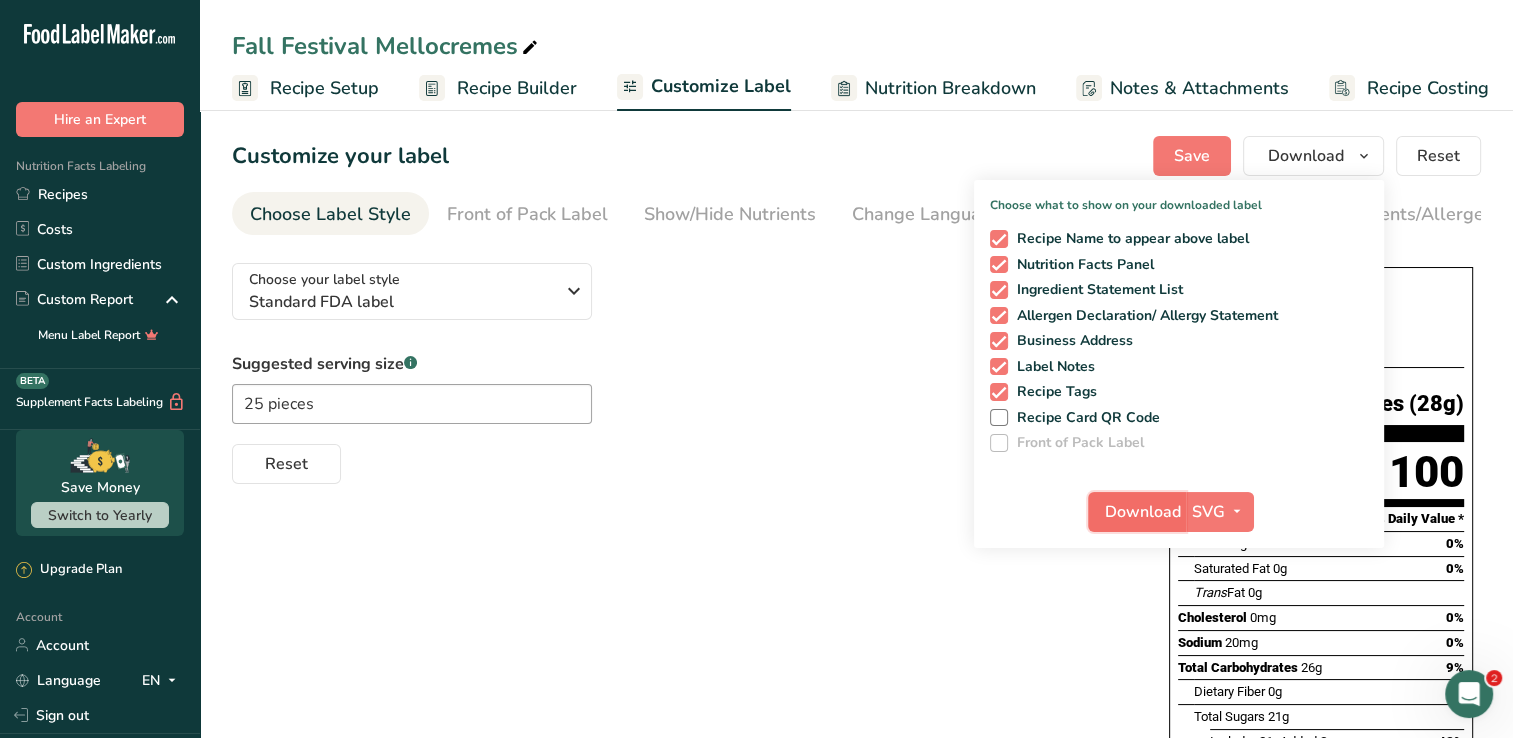 click on "Download" at bounding box center [1143, 512] 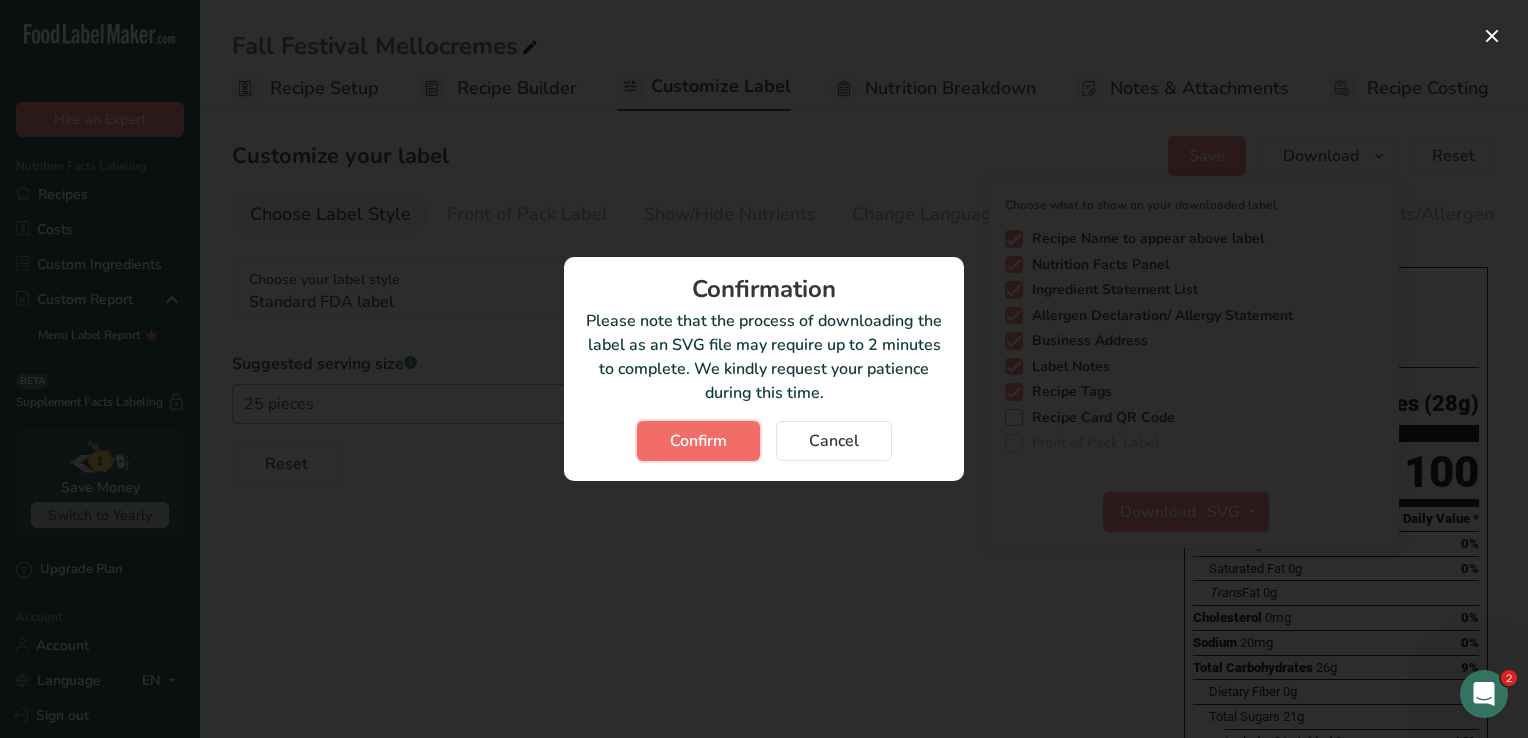 click on "Confirm" at bounding box center [698, 441] 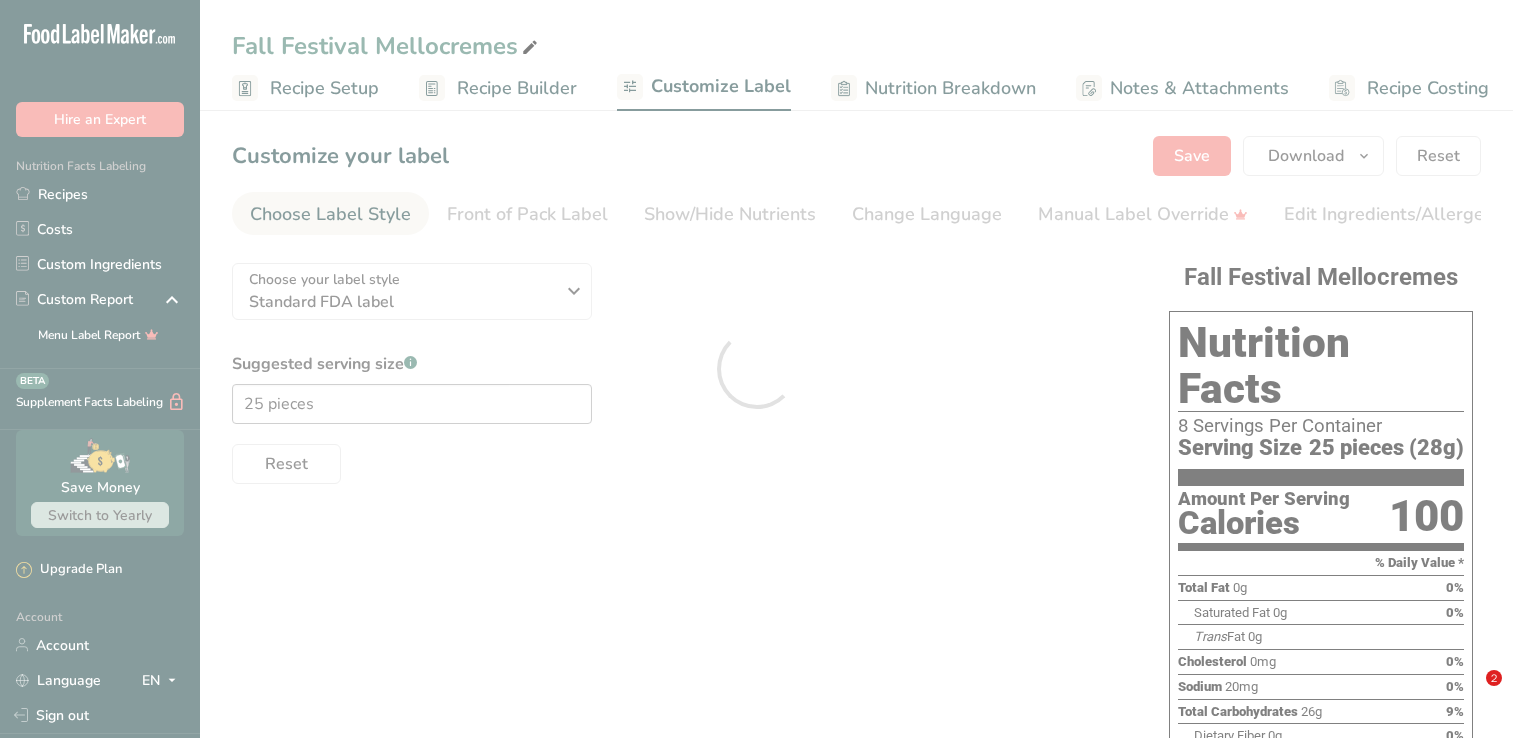 scroll, scrollTop: 0, scrollLeft: 0, axis: both 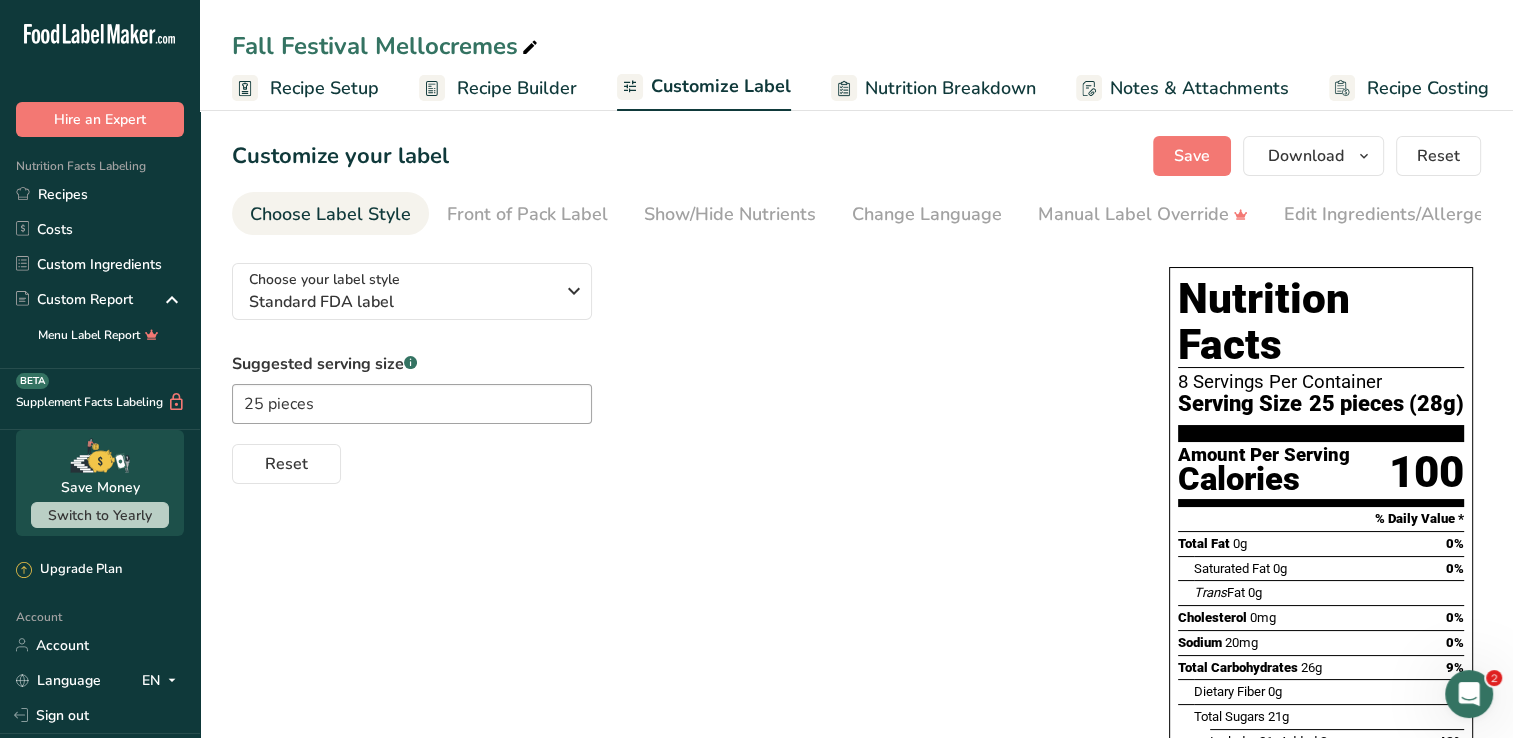 click on "Suggested serving size
.a-a{fill:#347362;}.b-a{fill:#fff;}           25 pieces
Reset" at bounding box center [680, 418] 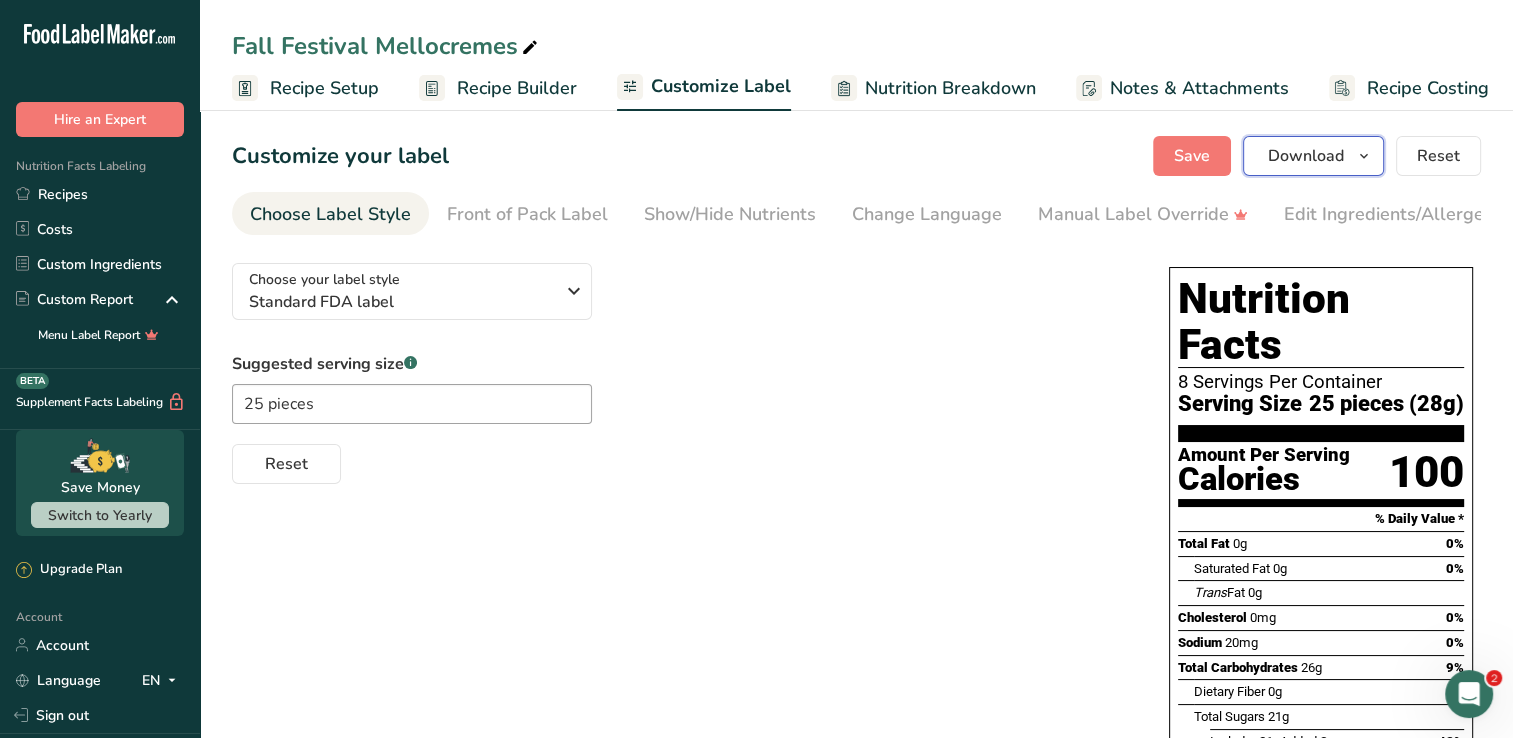 click at bounding box center [1364, 156] 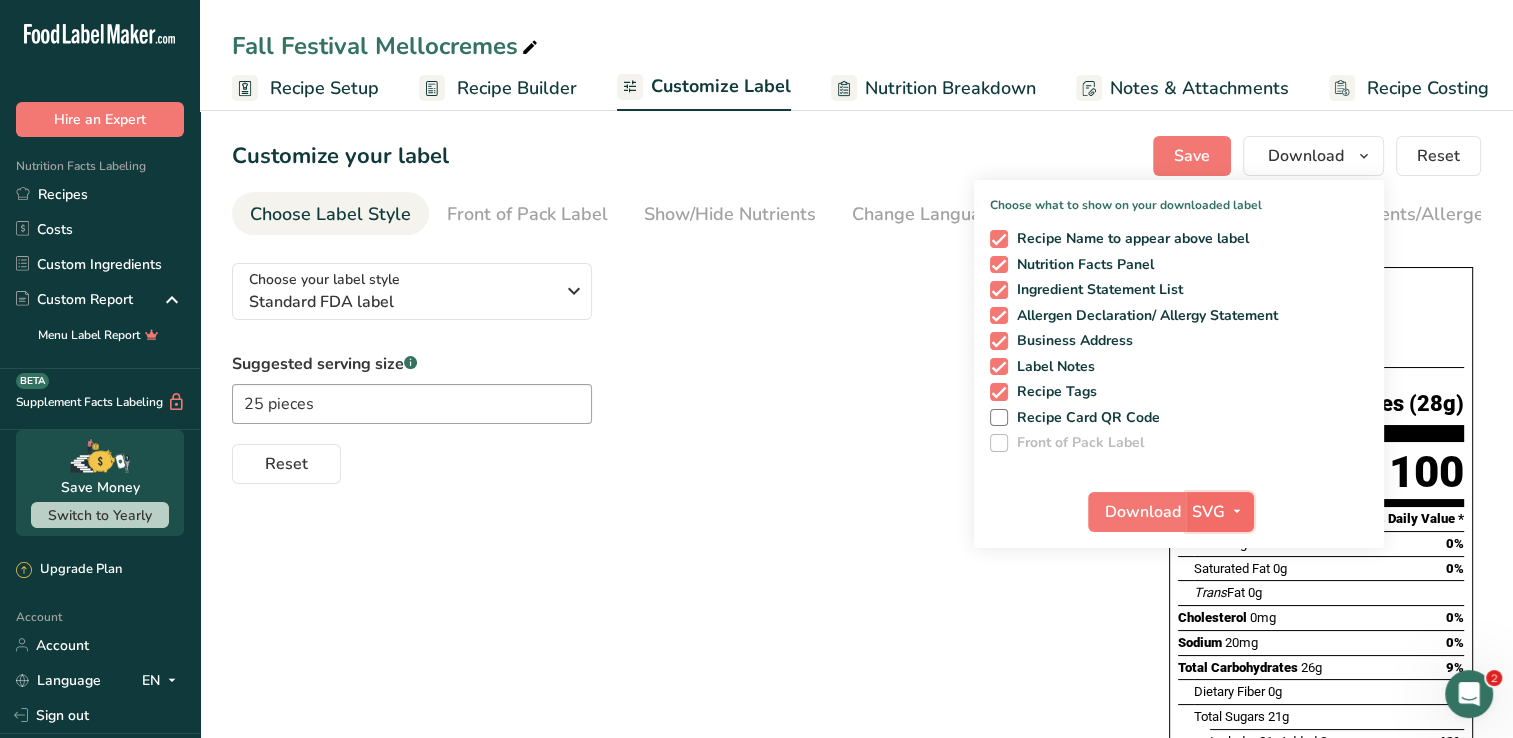 click at bounding box center [1237, 511] 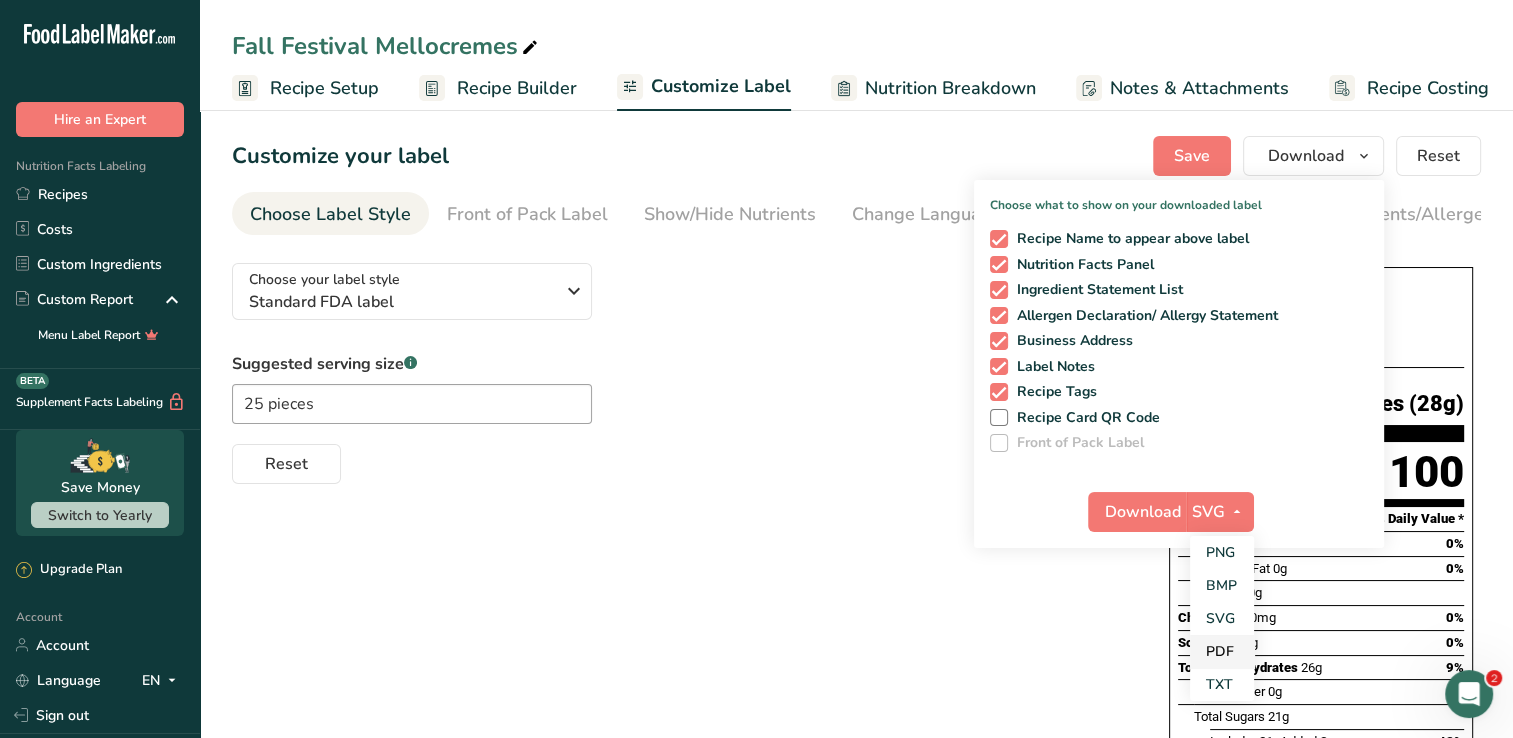 click on "PDF" at bounding box center (1222, 651) 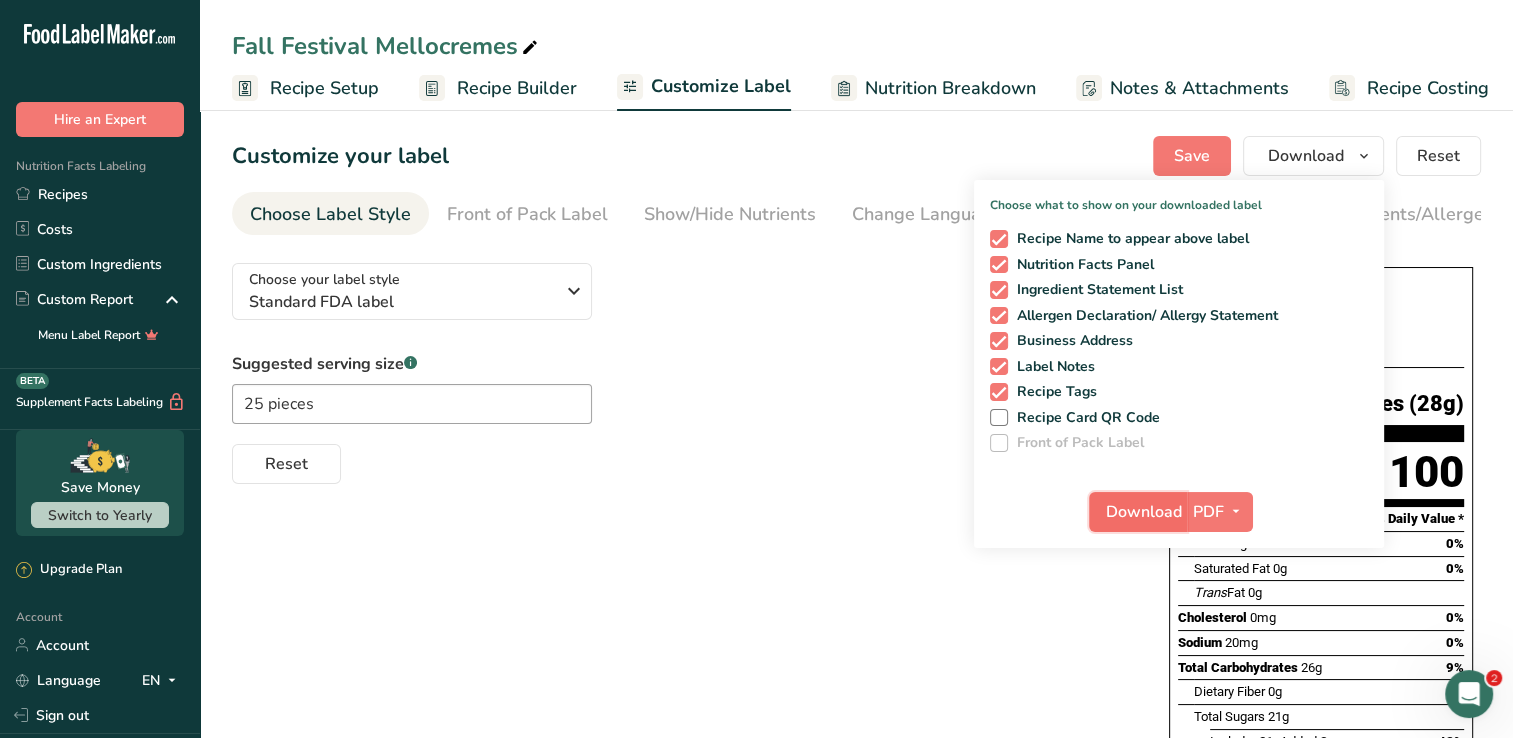 click on "Download" at bounding box center (1144, 512) 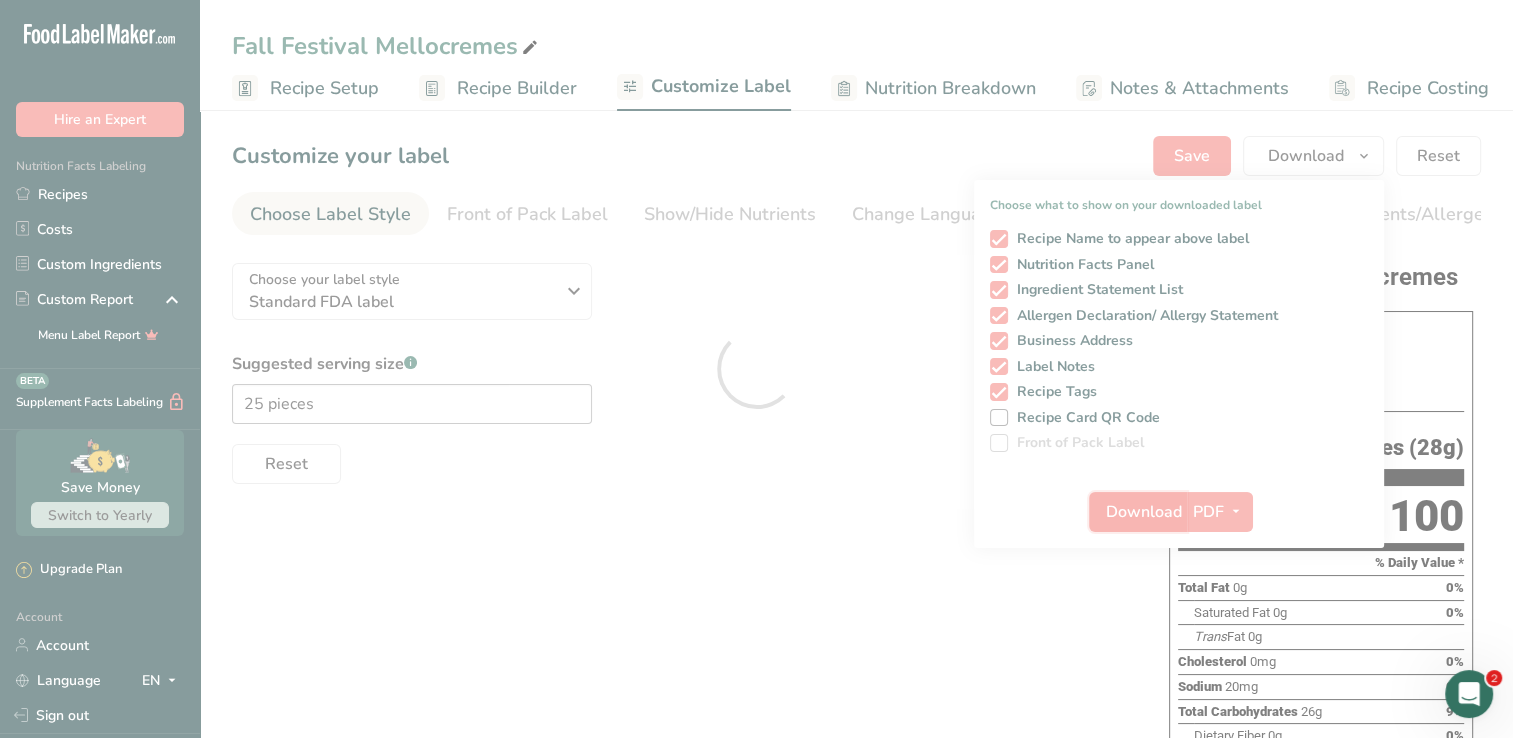 scroll, scrollTop: 0, scrollLeft: 0, axis: both 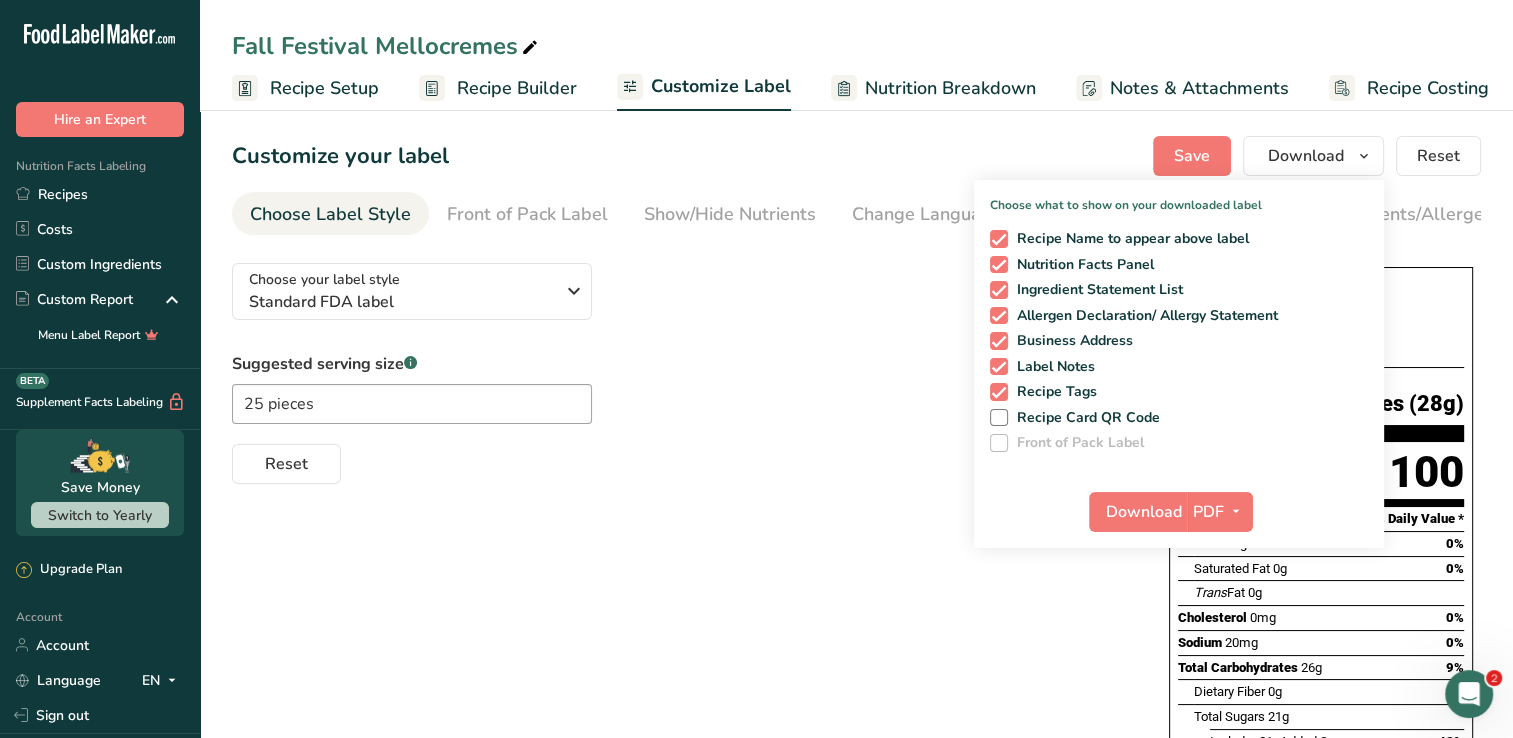 click on "Choose your label style
Standard FDA label
USA (FDA)
Standard FDA label
Tabular FDA label
Linear FDA label
Simplified FDA label
Dual Column FDA label (Per Serving/Per Container)
Dual Column FDA label (As Sold/As Prepared)
Aggregate Standard FDA label
Standard FDA label with Micronutrients listed side-by-side
[GEOGRAPHIC_DATA] (FSA)
UK Mandatory Label "Back of Pack"
UK Traffic Light Label  "Front of Pack"
Canadian (CFIA)
Canadian Standard label
Canadian Dual Column label" at bounding box center (856, 727) 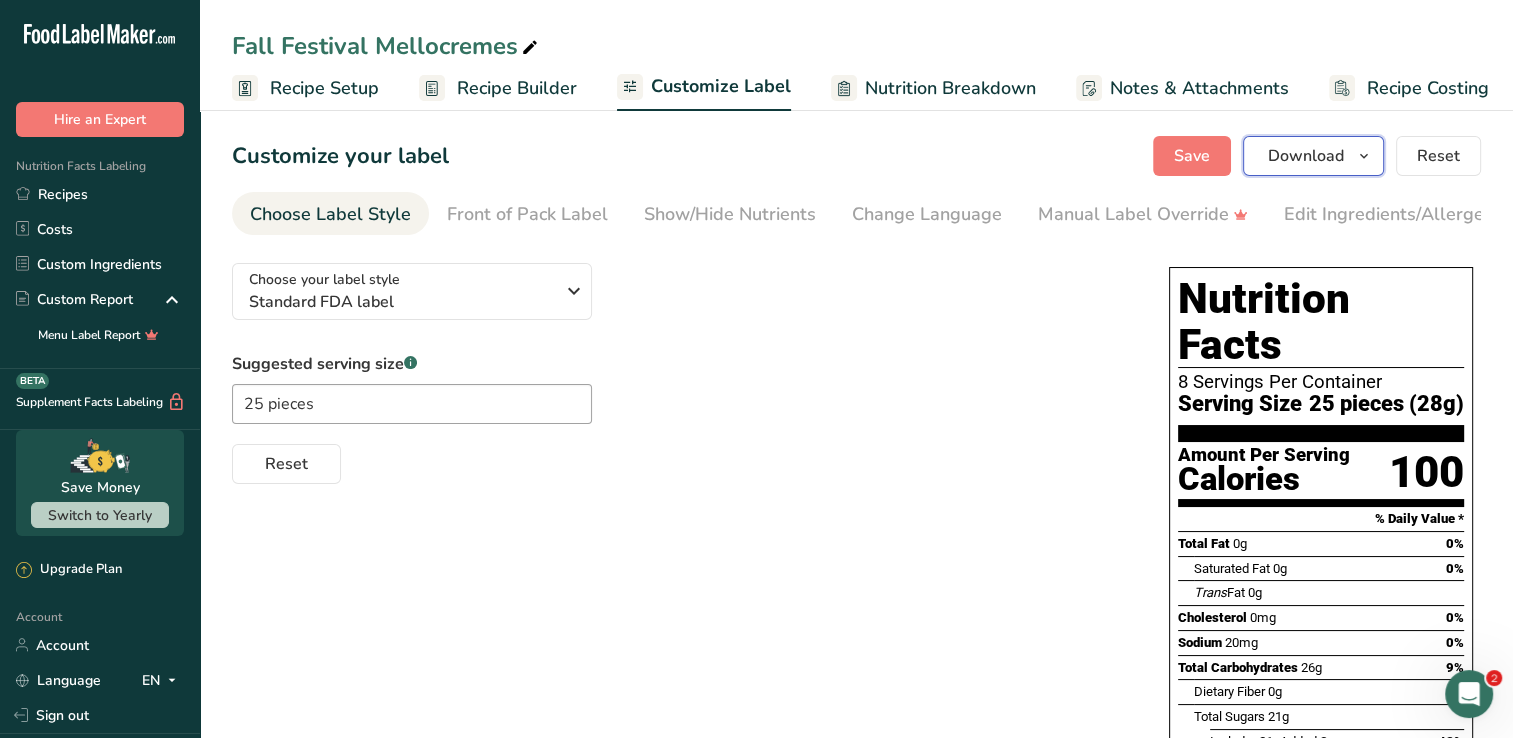 click at bounding box center [1364, 156] 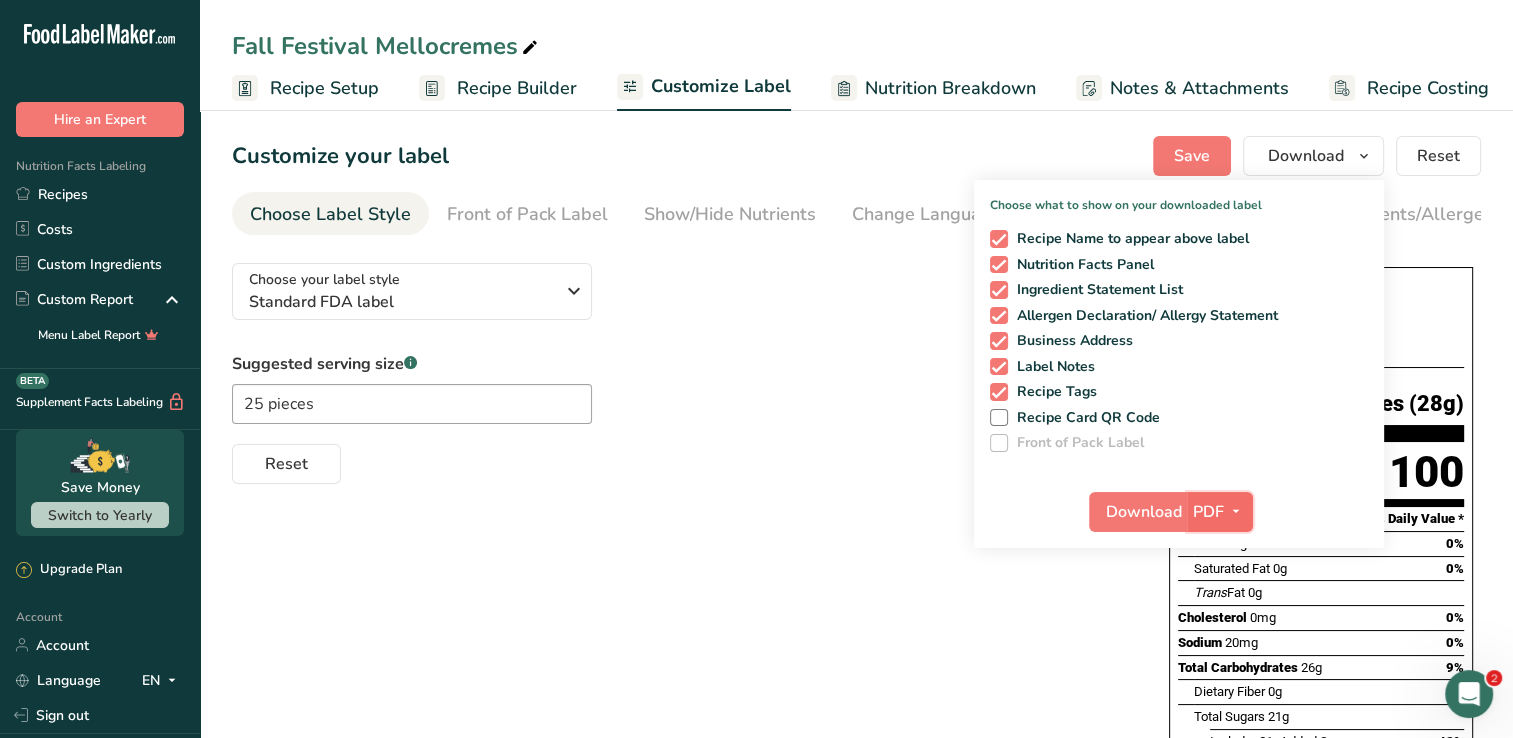 click at bounding box center (1236, 512) 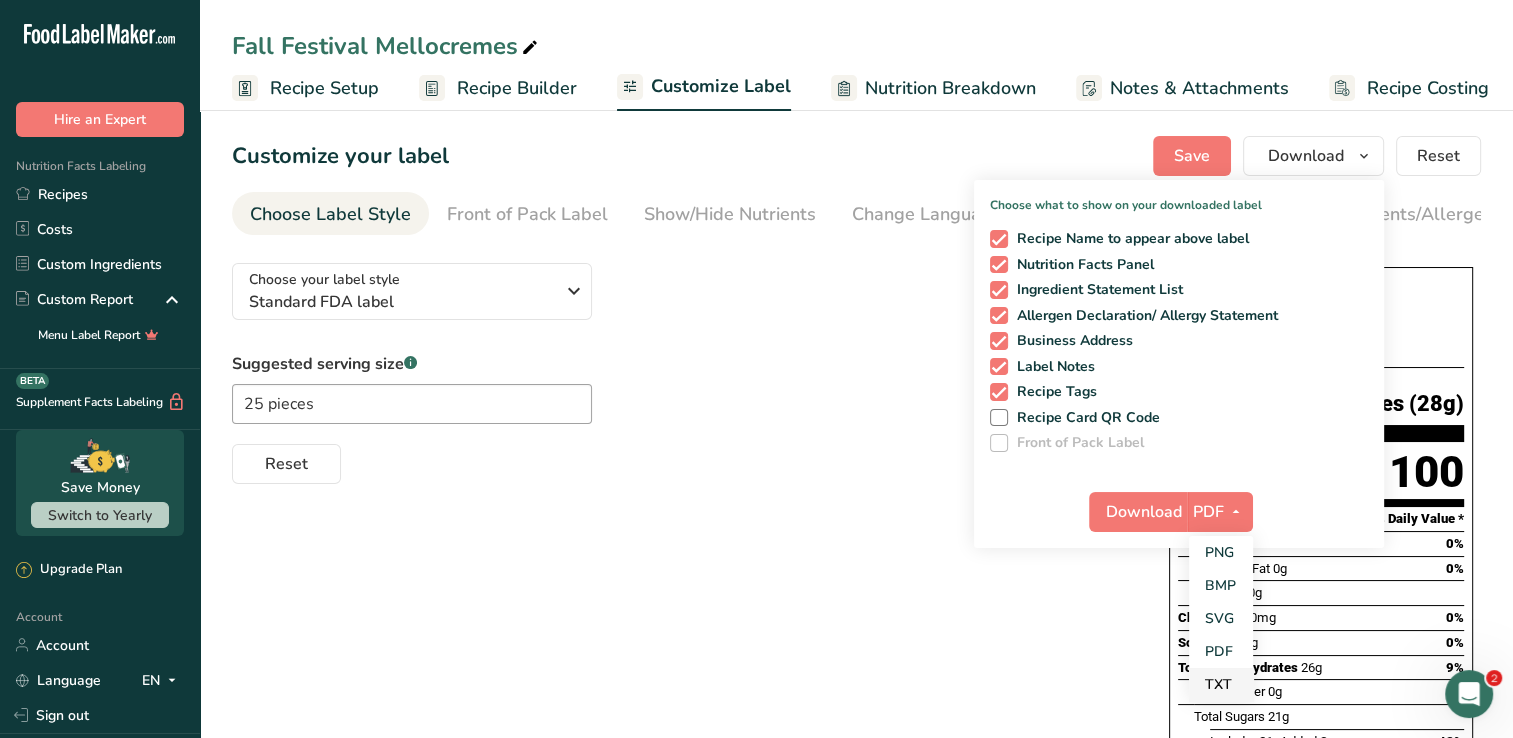 click on "TXT" at bounding box center [1221, 684] 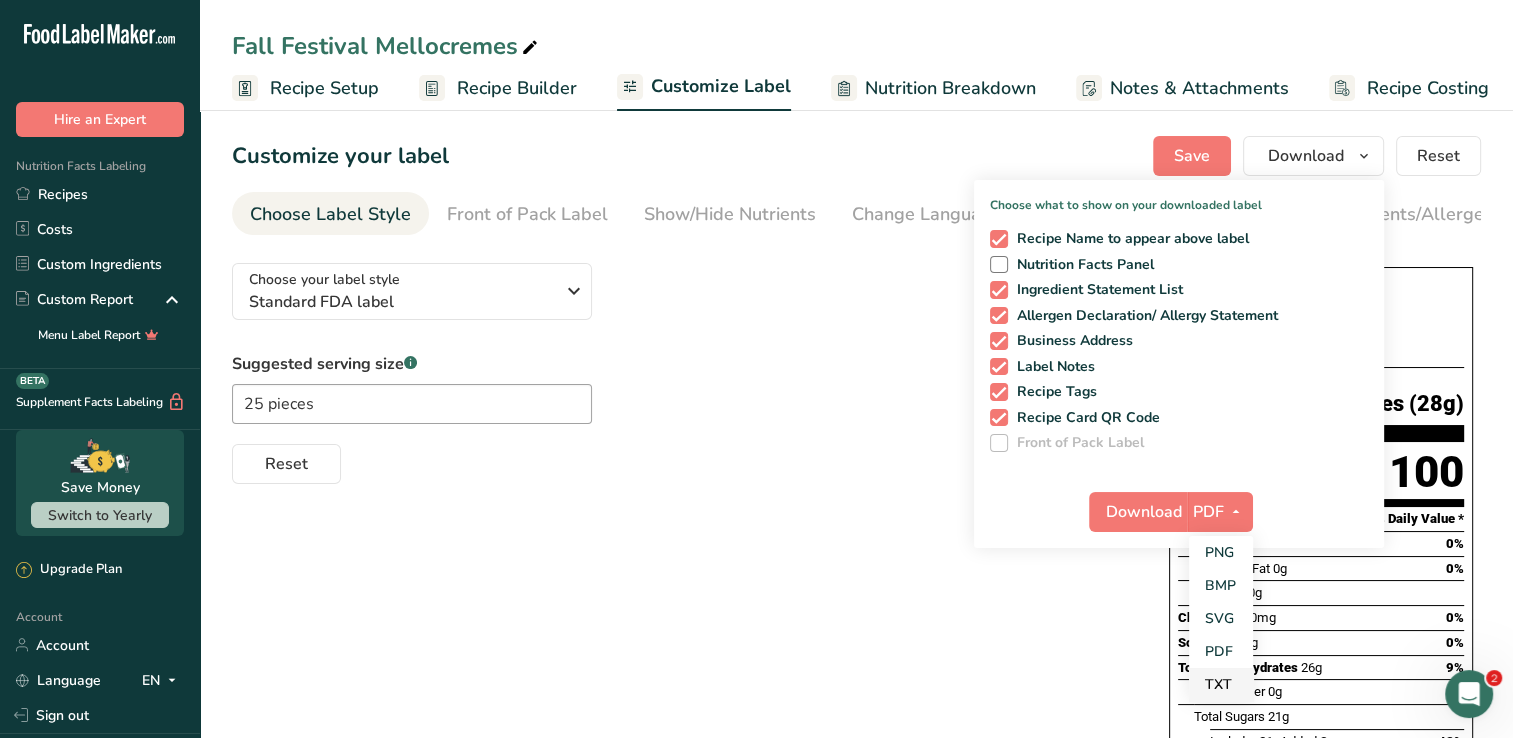 checkbox on "false" 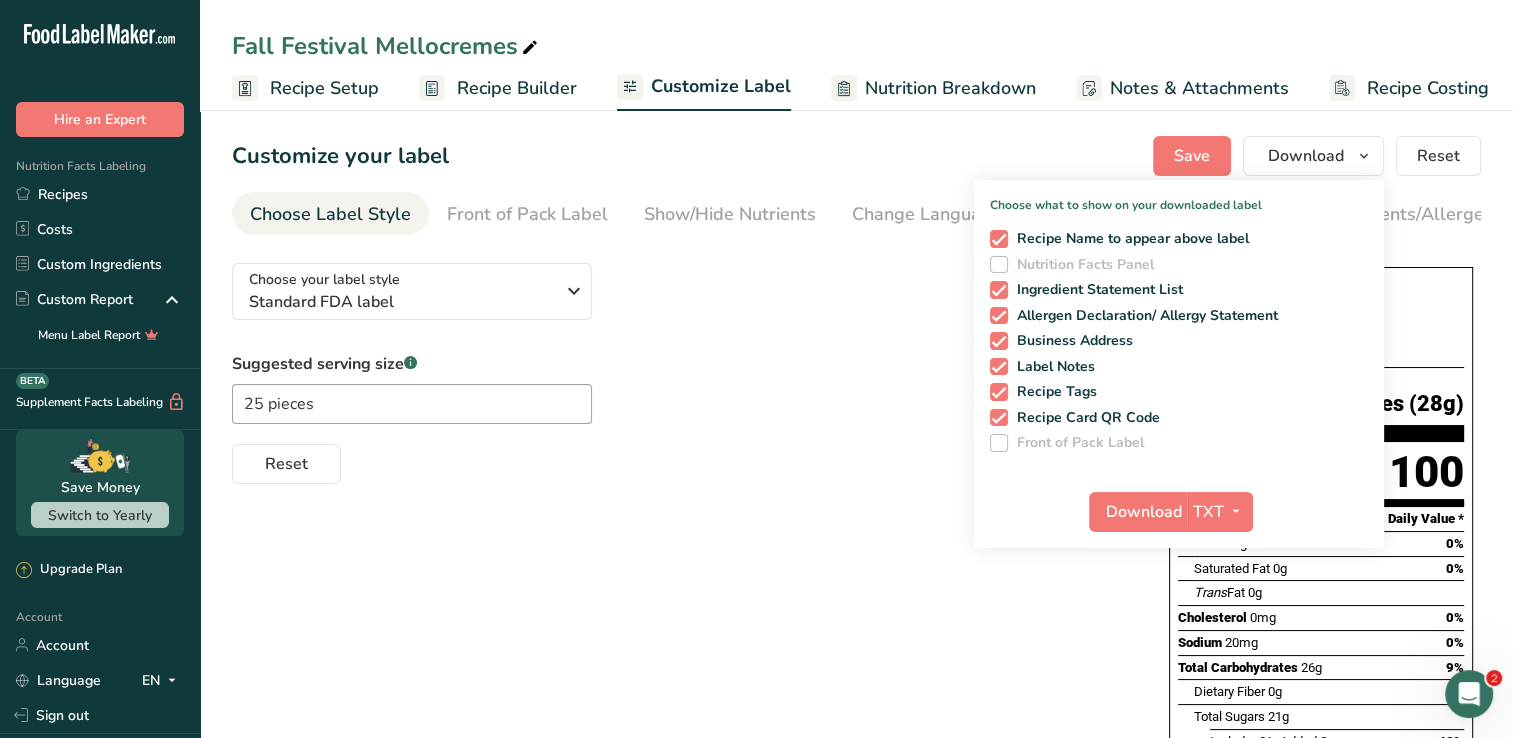 click on "Nutrition Facts Panel" at bounding box center [1081, 265] 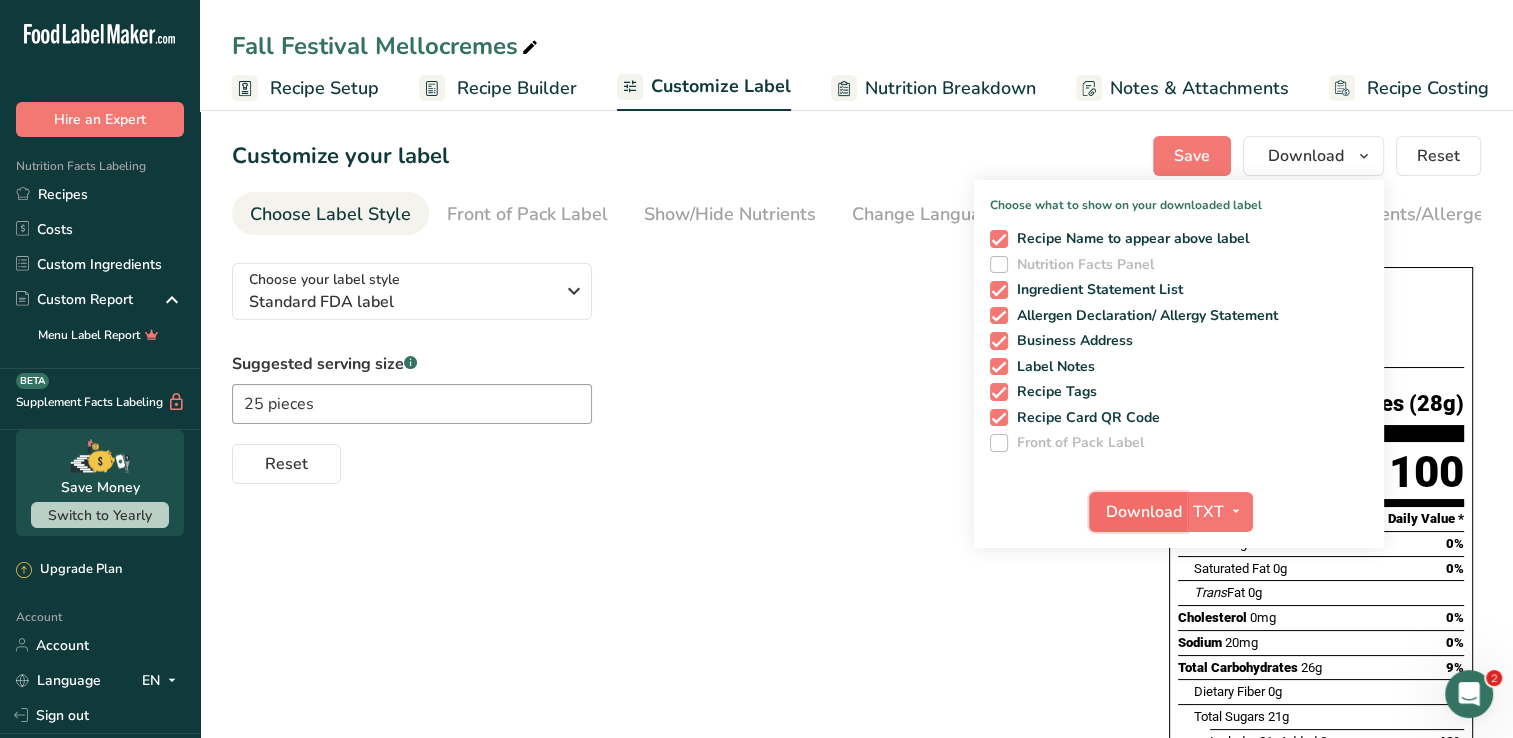 click on "Download" at bounding box center (1144, 512) 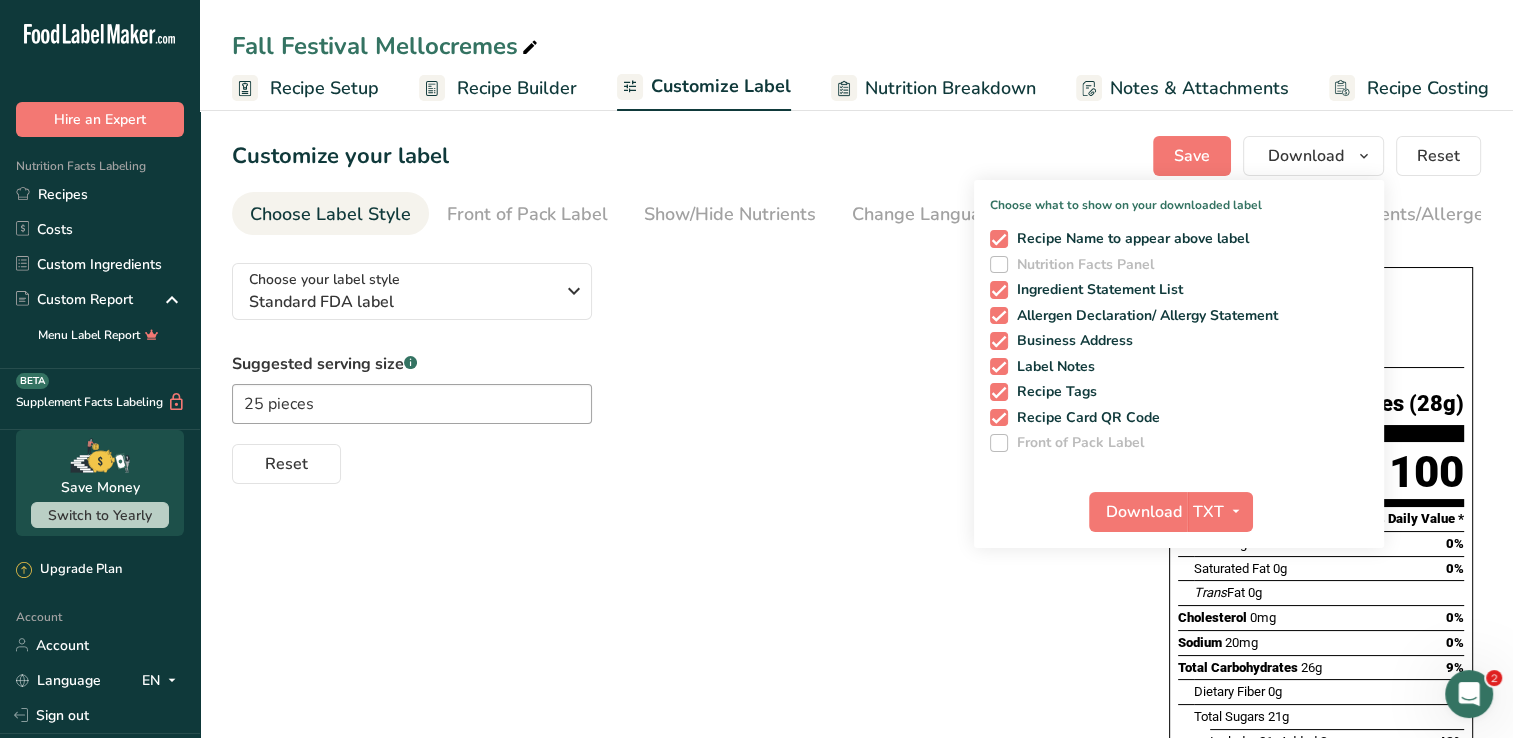 click on "Suggested serving size
.a-a{fill:#347362;}.b-a{fill:#fff;}           25 pieces
Reset" at bounding box center [680, 418] 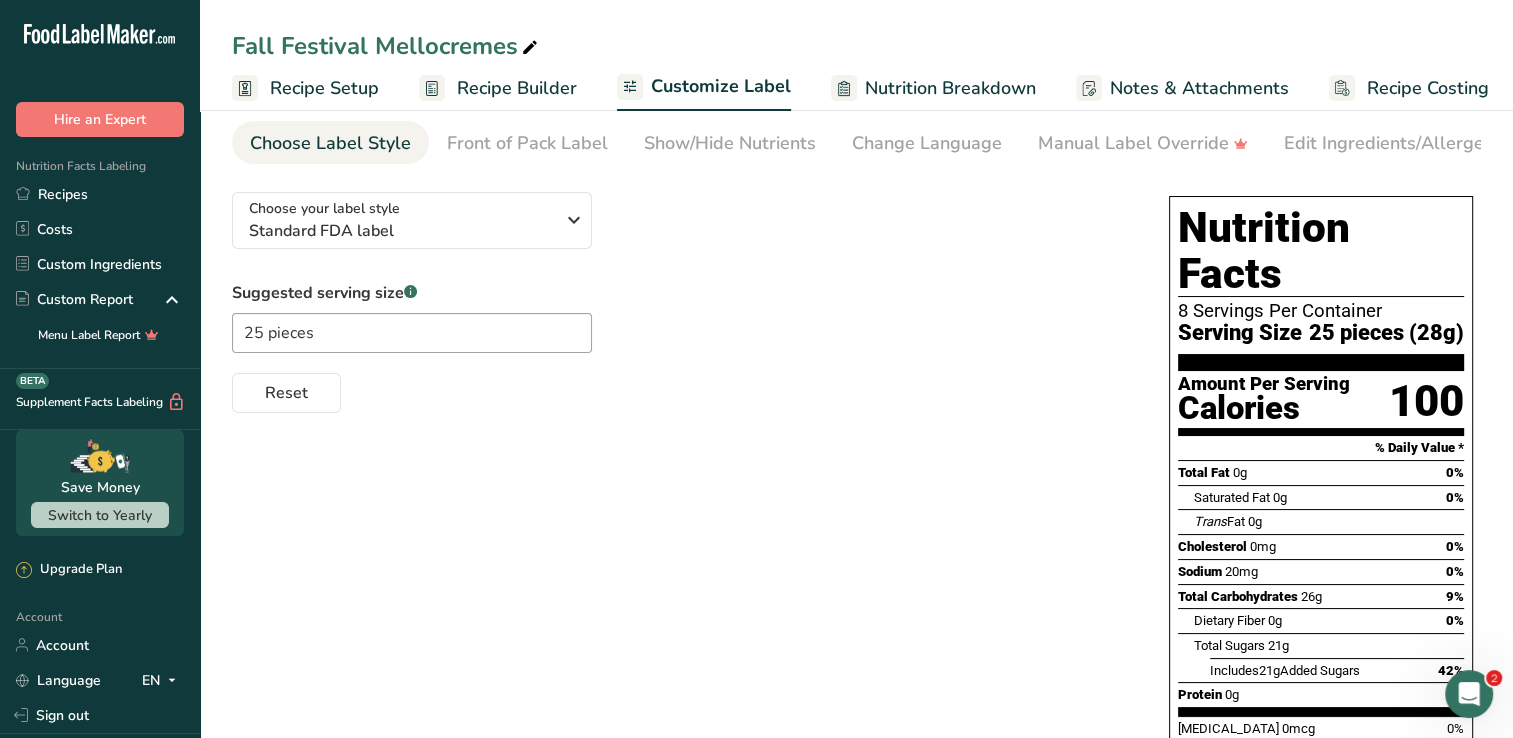 scroll, scrollTop: 0, scrollLeft: 0, axis: both 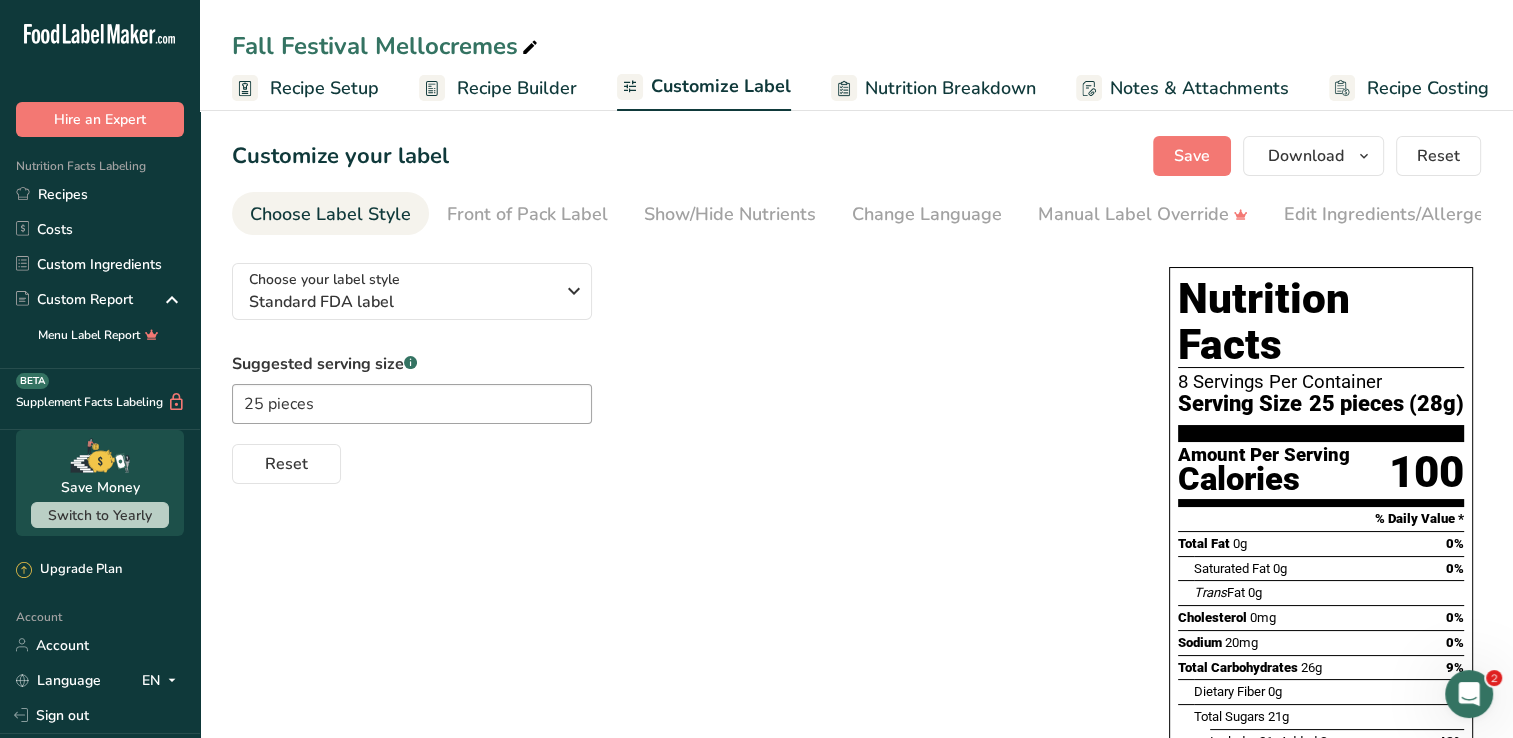 click on "Recipe Setup" at bounding box center [324, 88] 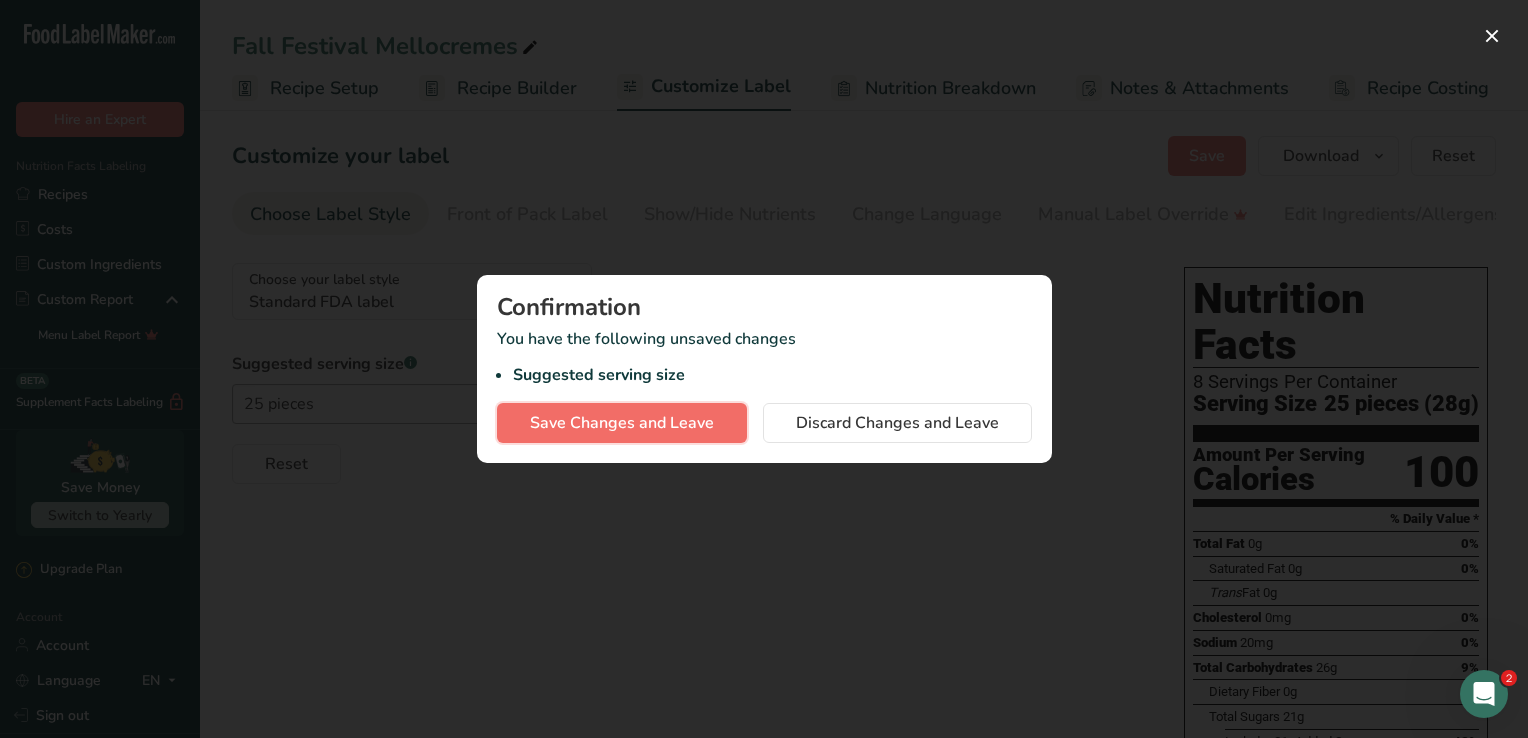 click on "Save Changes and Leave" at bounding box center (622, 423) 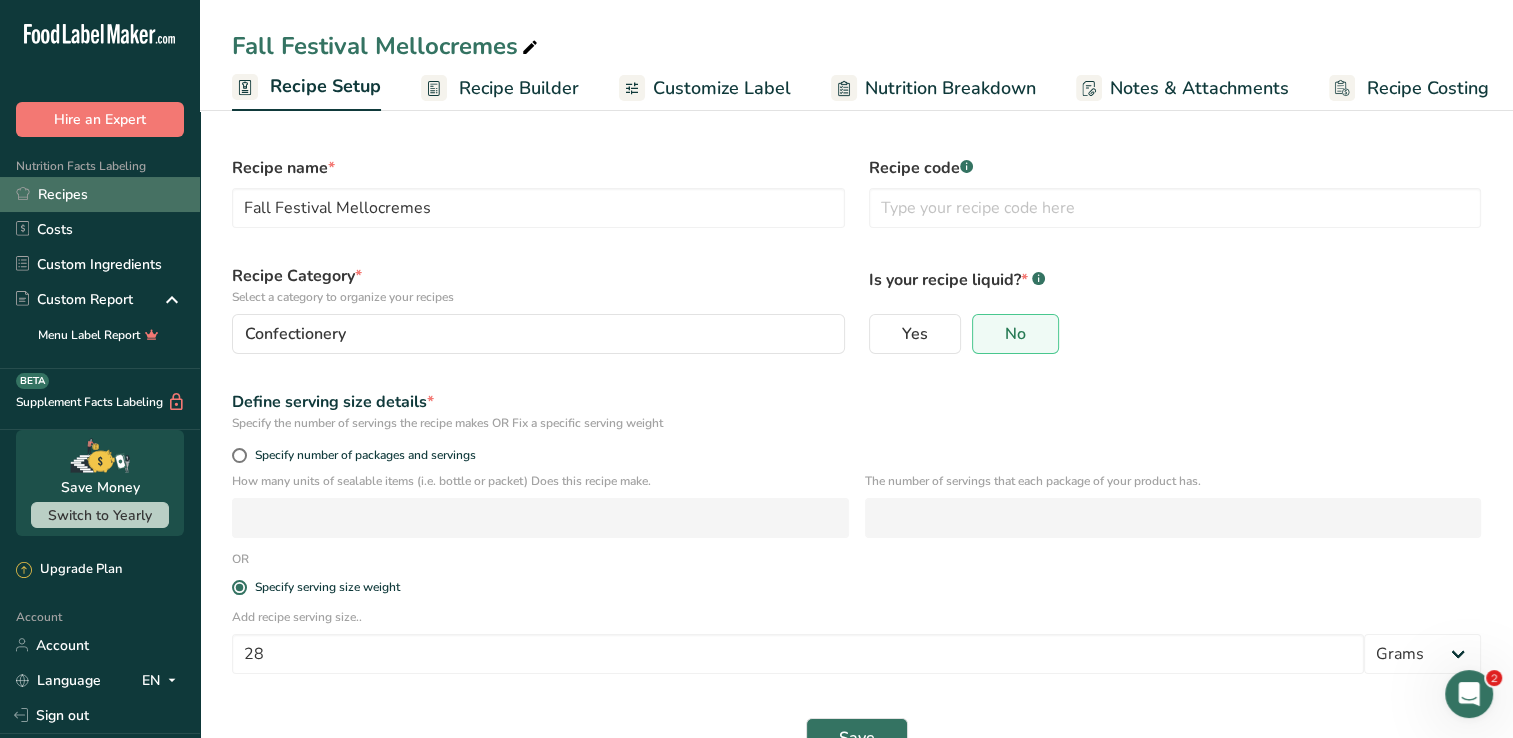 click on "Recipes" at bounding box center [100, 194] 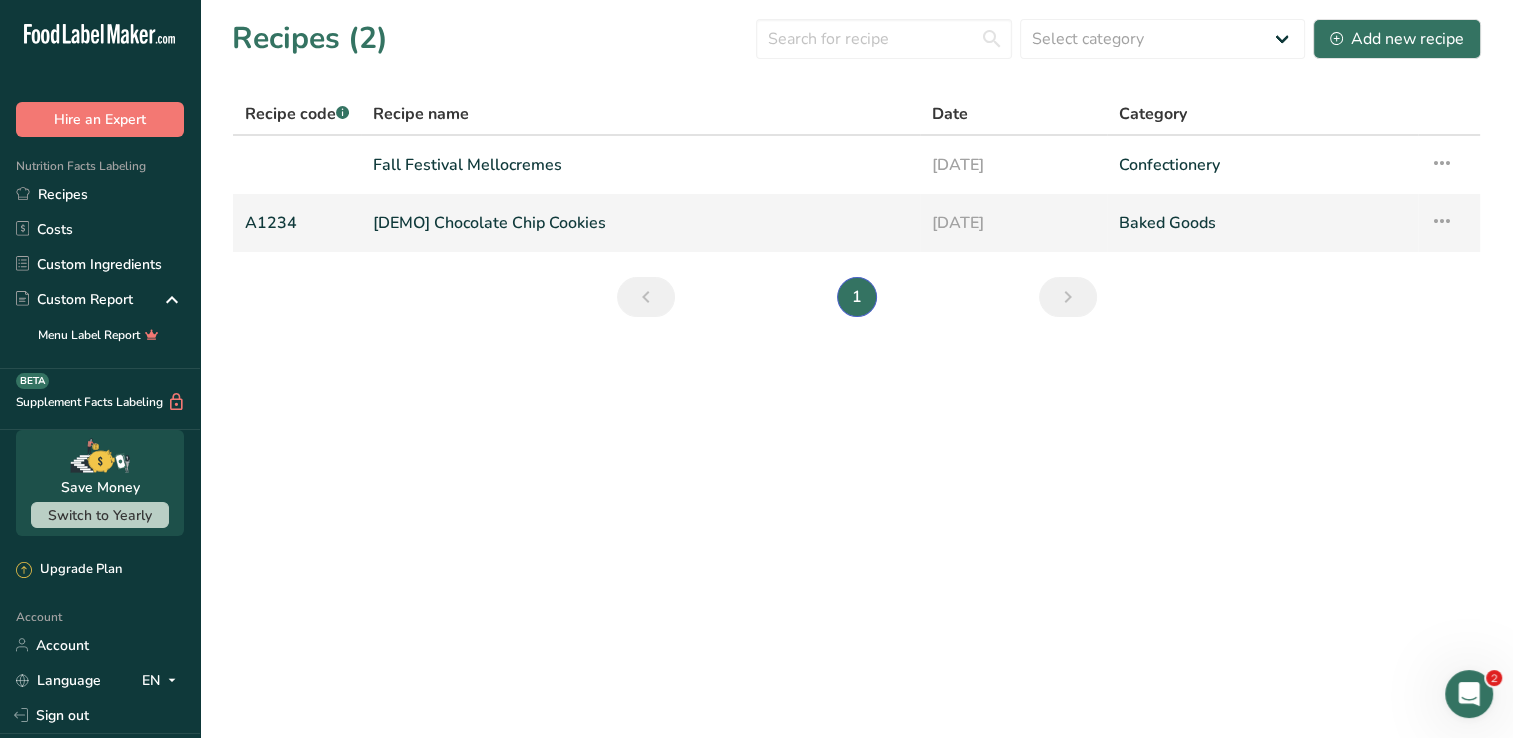 click at bounding box center (1442, 221) 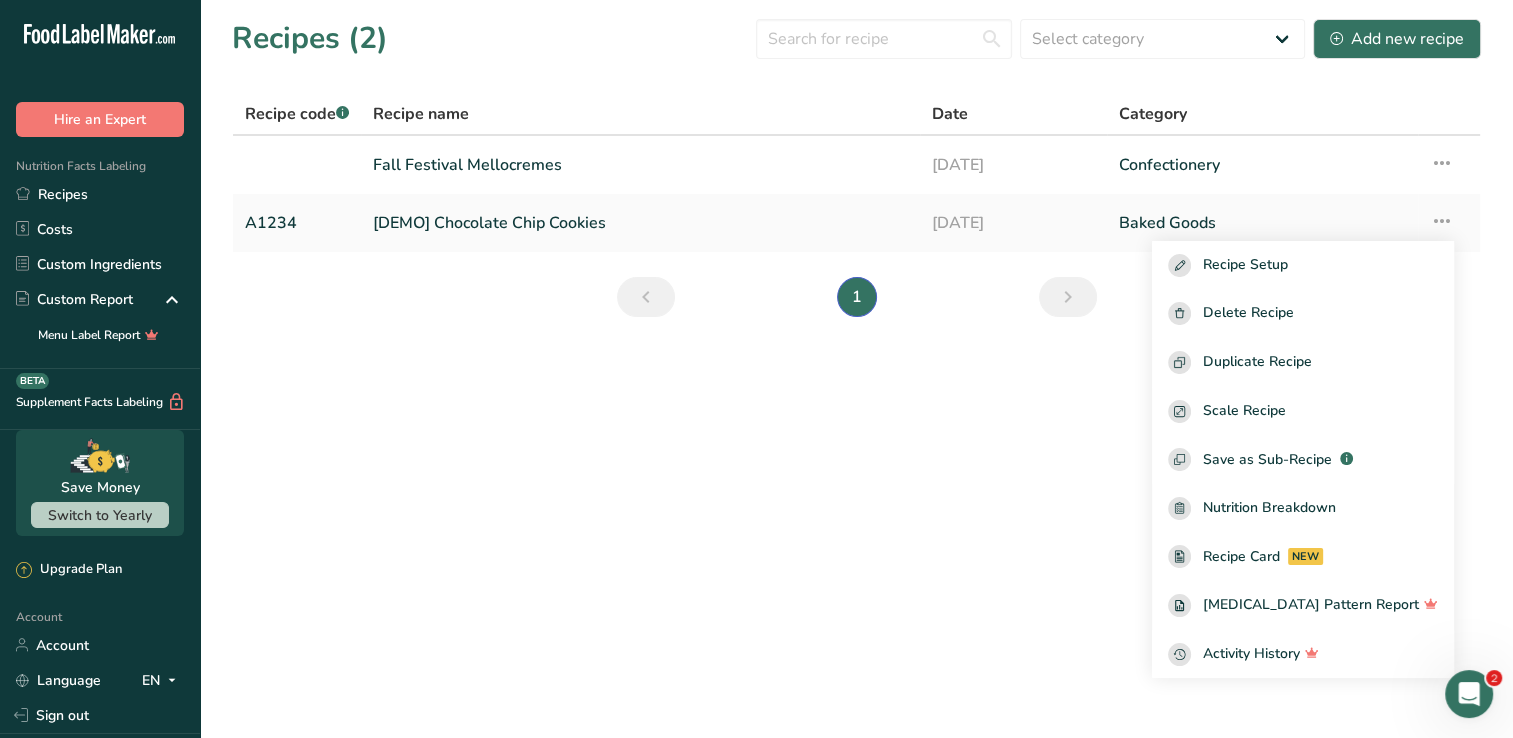 click on "Recipes (2)
Select category
All
Baked Goods
Beverages
Confectionery
Cooked Meals, Salads, & Sauces
Dairy
Snacks
Add new recipe
Recipe code
.a-a{fill:#347362;}.b-a{fill:#fff;}          Recipe name   Date   Category
Fall Festival Mellocremes
09-07-2025
Confectionery
Recipe Setup       Delete Recipe           Duplicate Recipe             Scale Recipe             Save as Sub-Recipe   .a-a{fill:#347362;}.b-a{fill:#fff;}                               Nutrition Breakdown                 Recipe Card
NEW
Amino Acids Pattern Report             Activity History
A1234
Recipe Setup" at bounding box center (856, 174) 